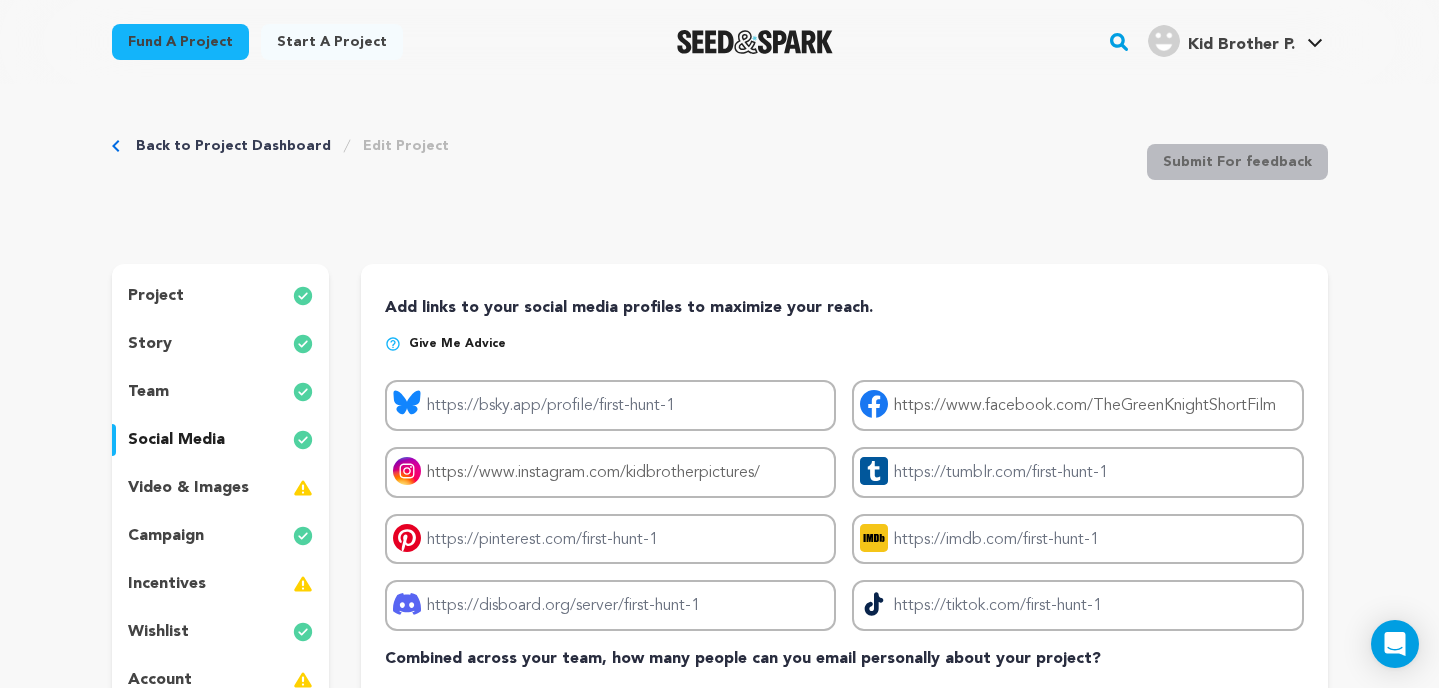 scroll, scrollTop: 128, scrollLeft: 0, axis: vertical 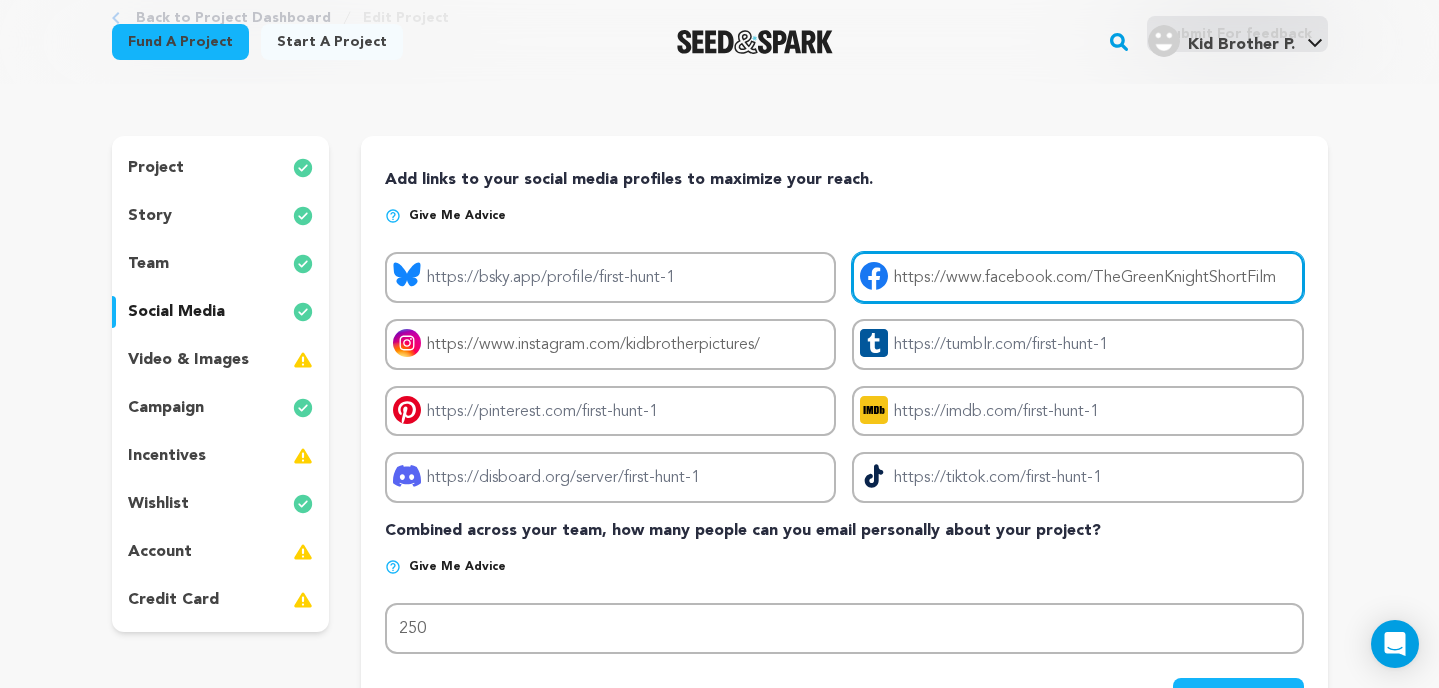 click on "https://www.facebook.com/TheGreenKnightShortFilm" at bounding box center [1077, 277] 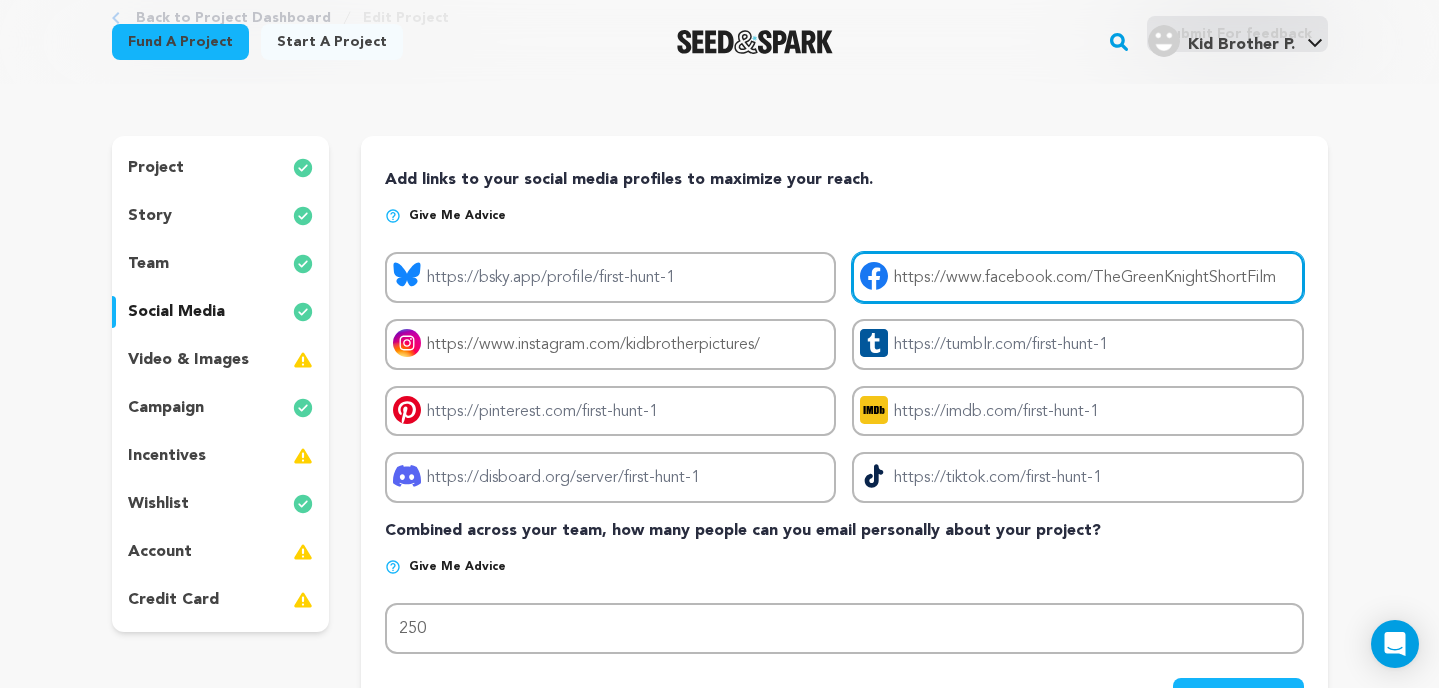 drag, startPoint x: 1288, startPoint y: 277, endPoint x: 946, endPoint y: 244, distance: 343.5884 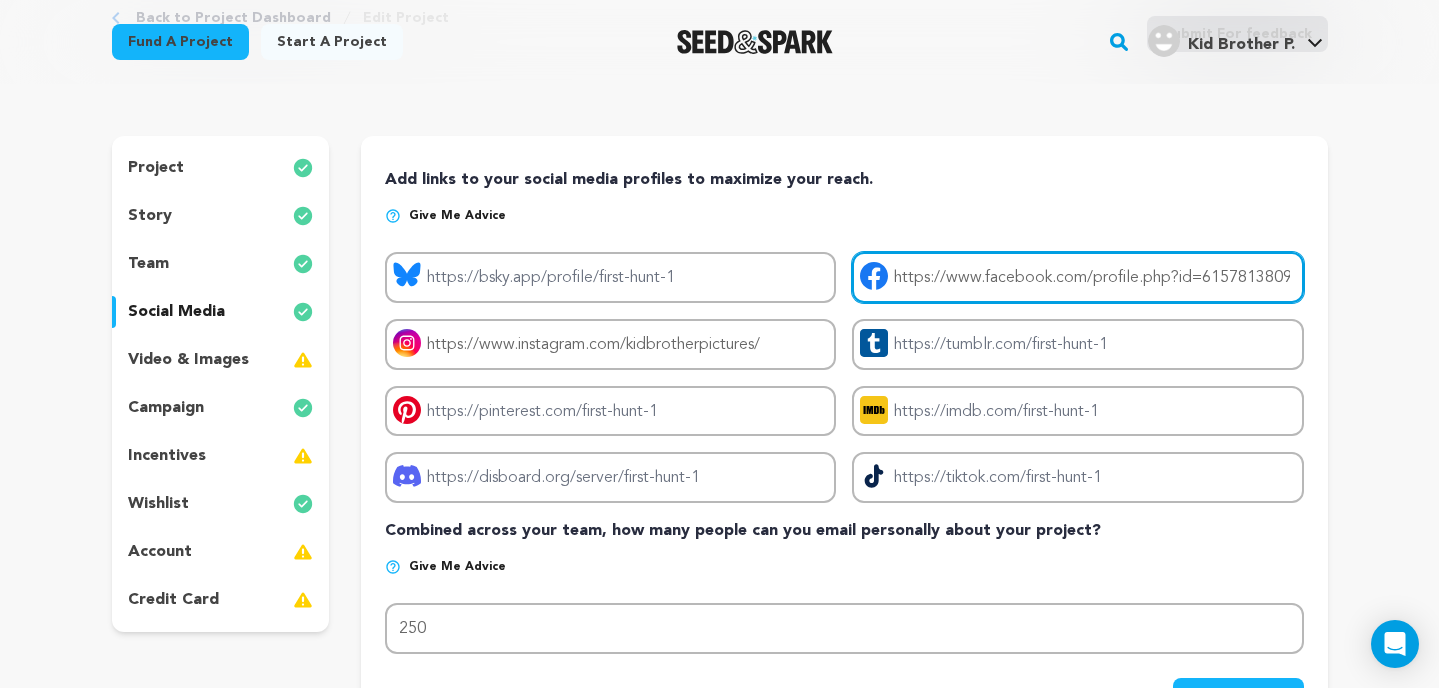 scroll, scrollTop: 0, scrollLeft: 37, axis: horizontal 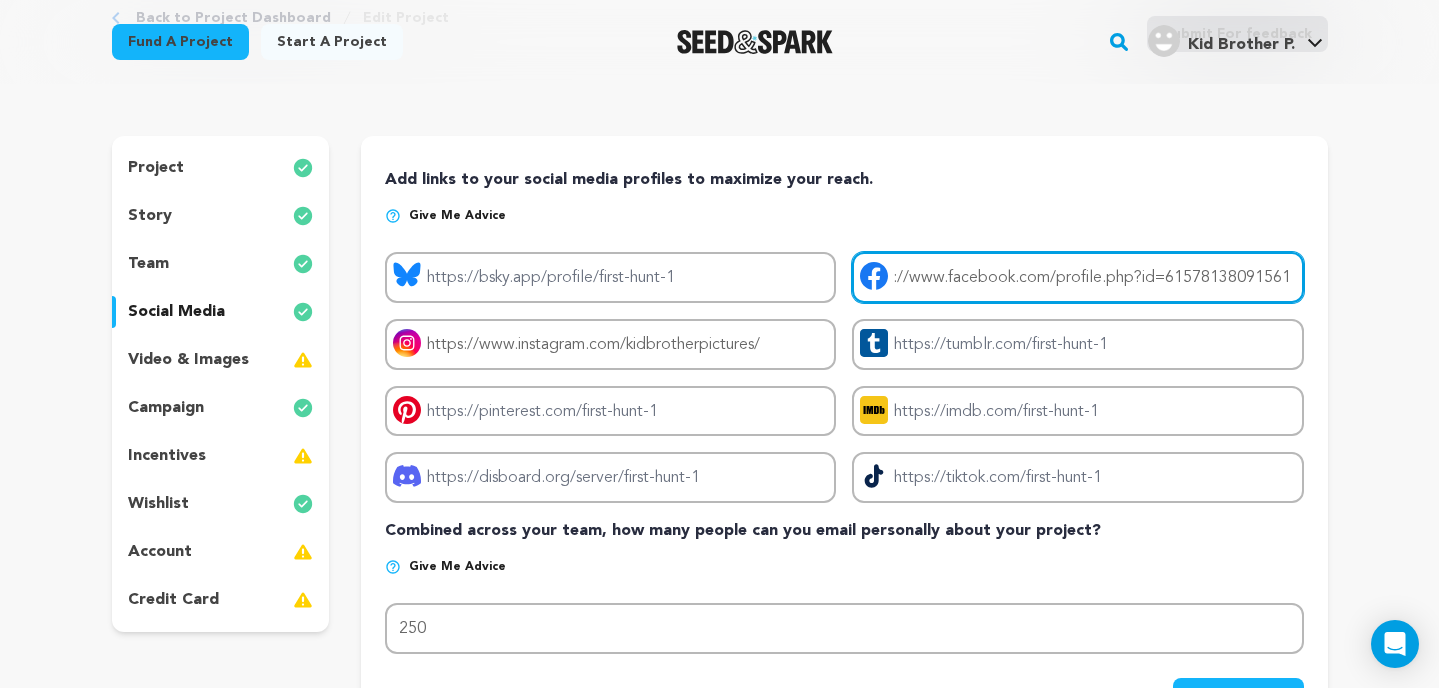 type on "https://www.facebook.com/profile.php?id=61578138091561" 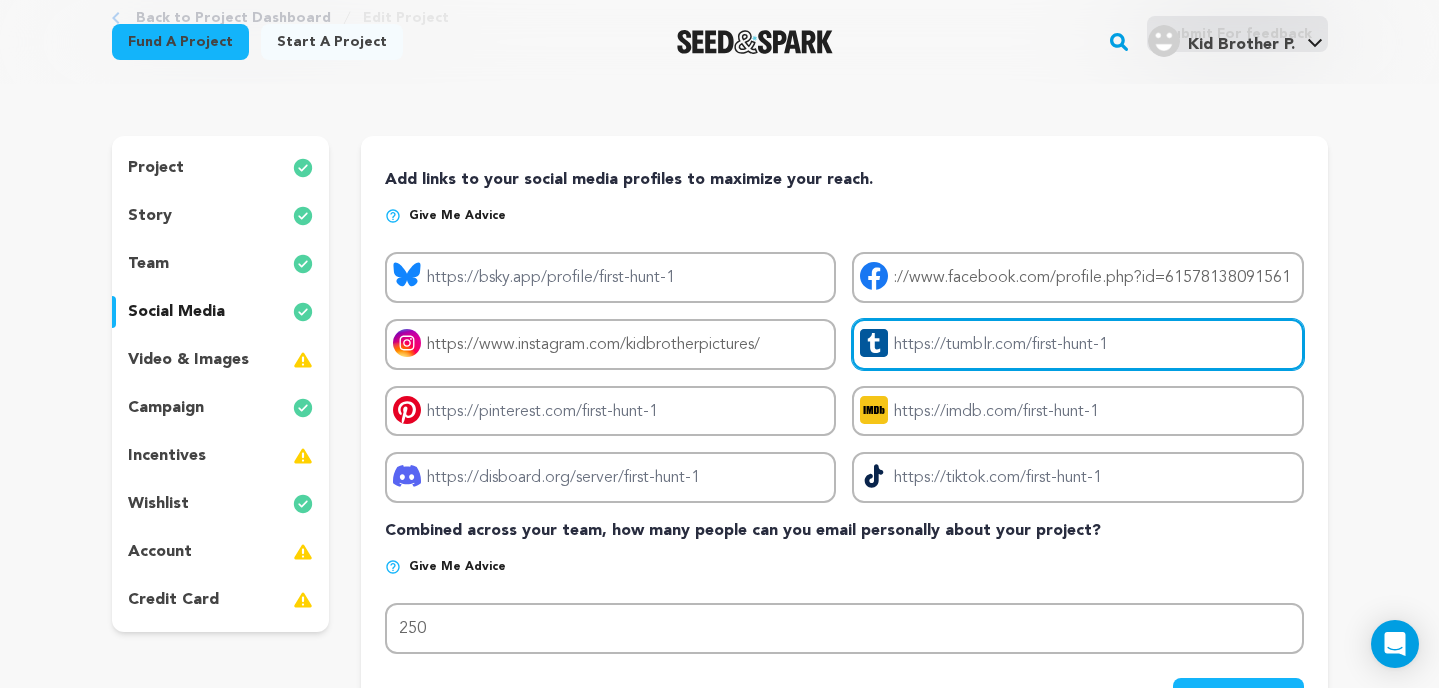 scroll, scrollTop: 0, scrollLeft: 0, axis: both 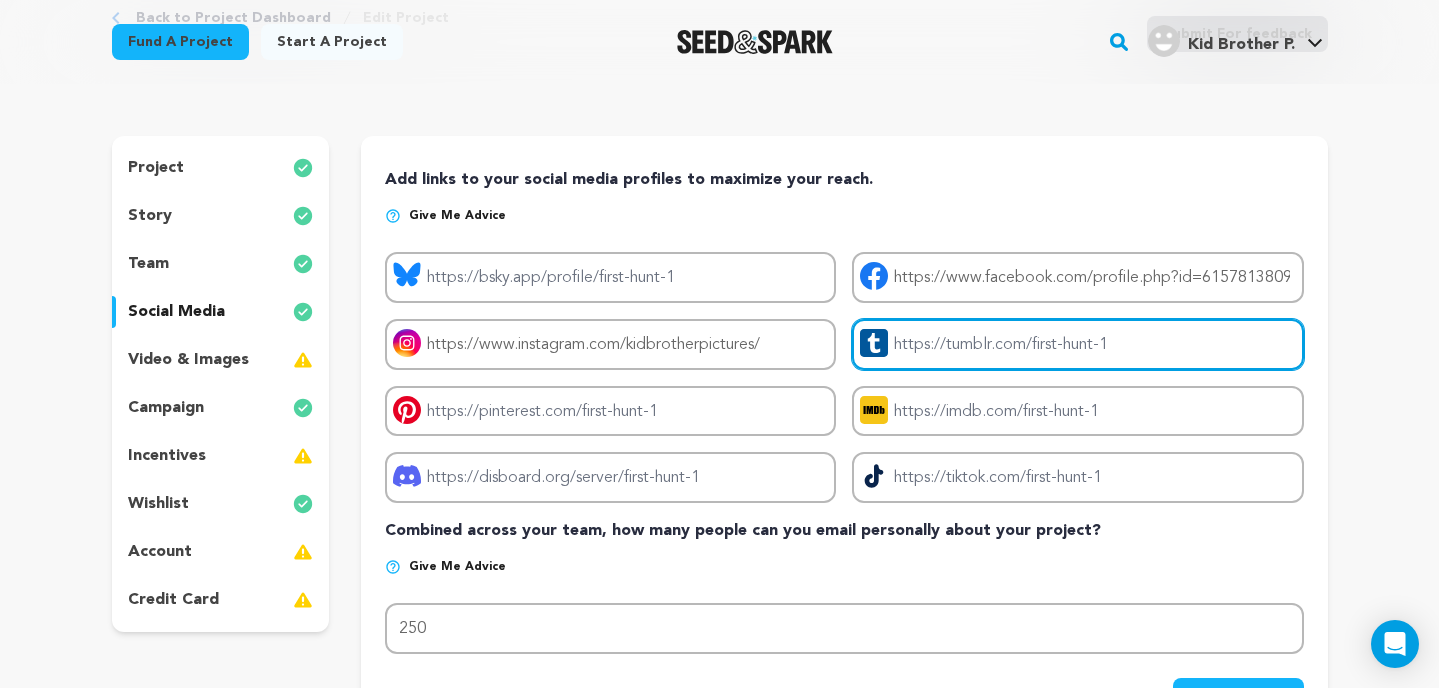 click on "Project tumblr link" at bounding box center [1077, 344] 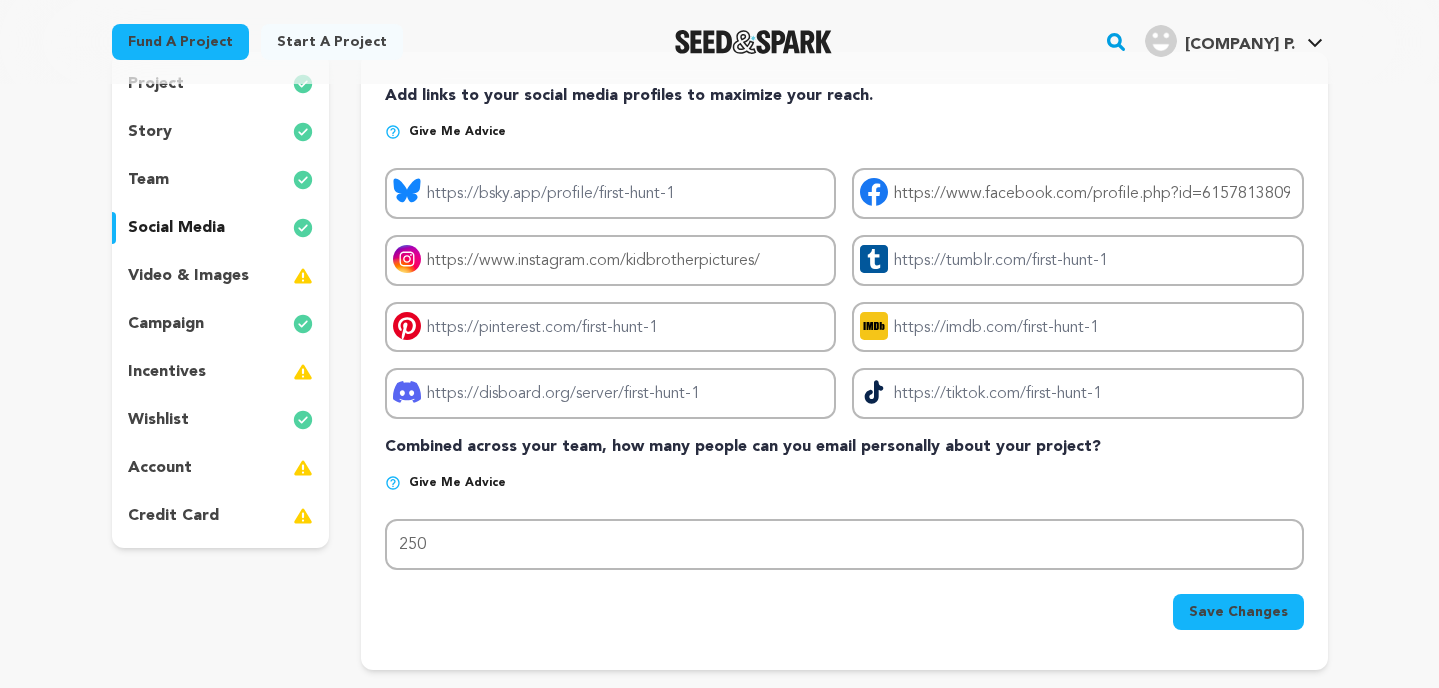 scroll, scrollTop: 128, scrollLeft: 0, axis: vertical 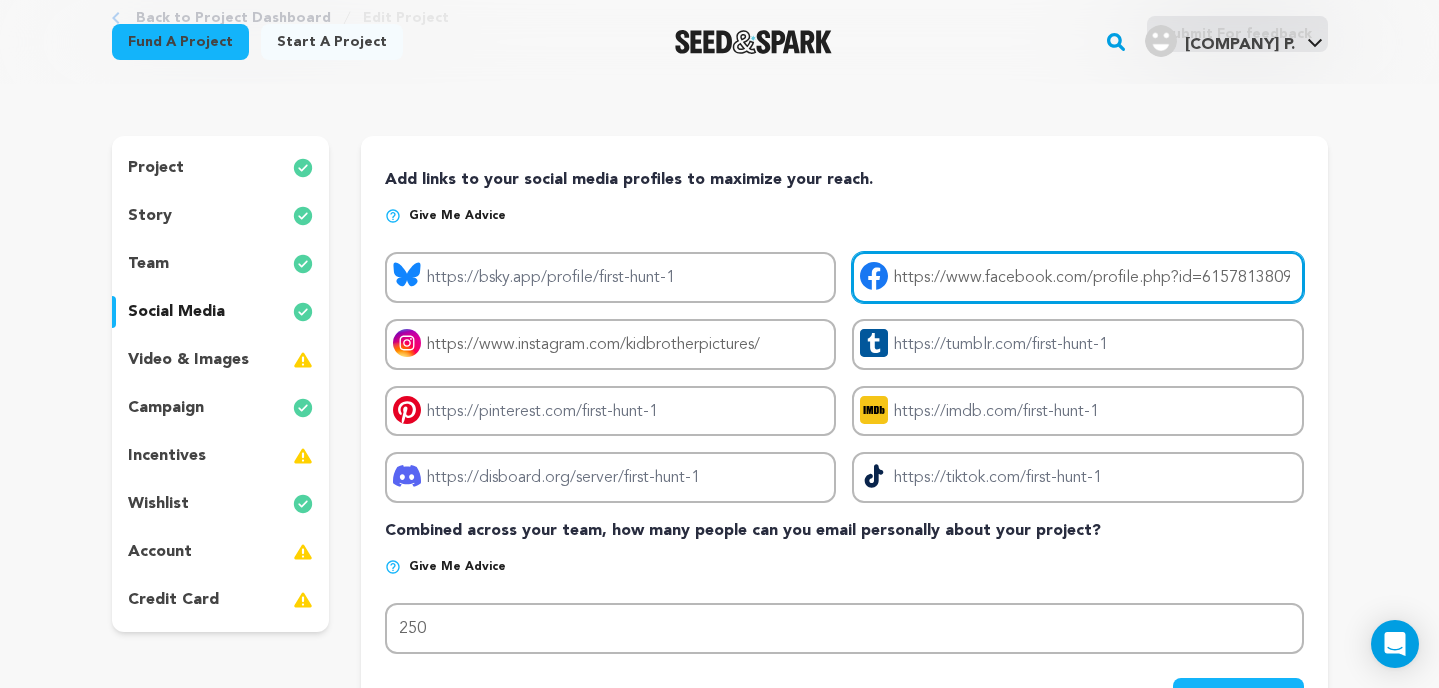 click on "https://www.facebook.com/profile.php?id=61578138091561" at bounding box center (1077, 277) 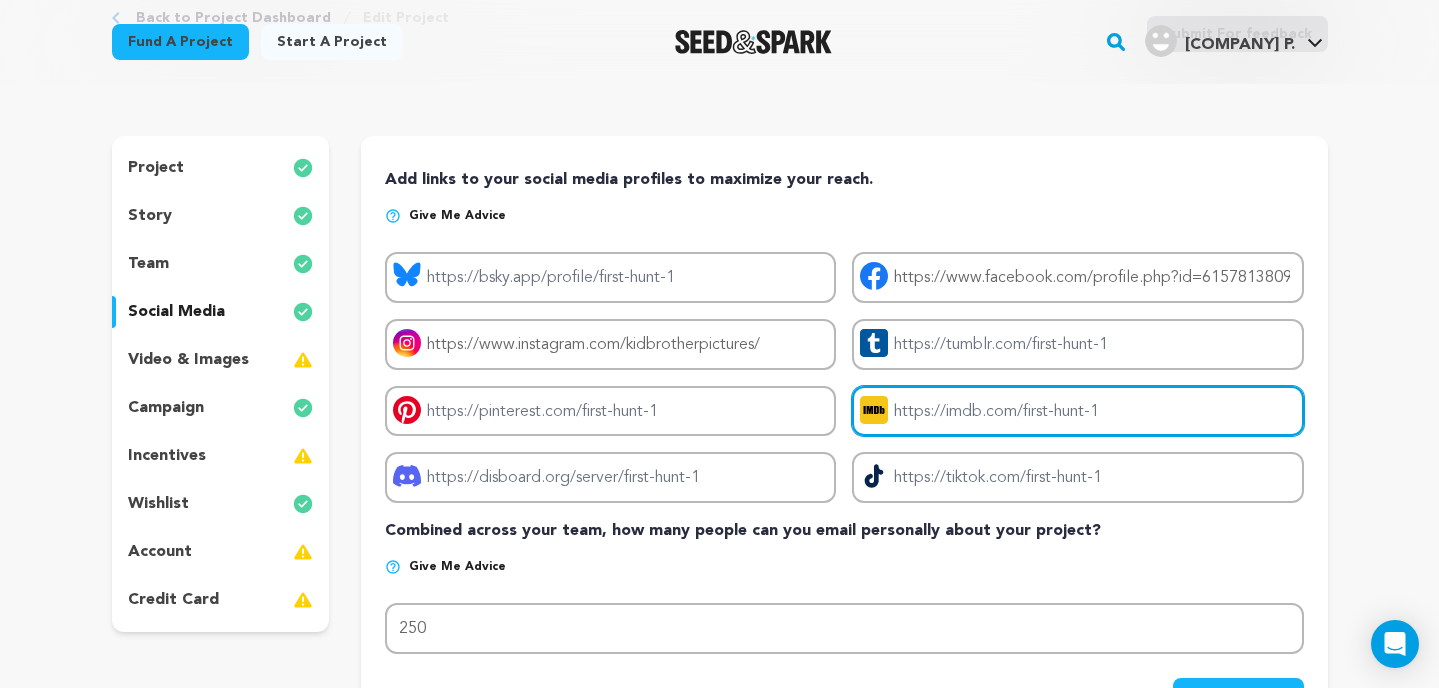 click on "Project imdb link" at bounding box center [1077, 411] 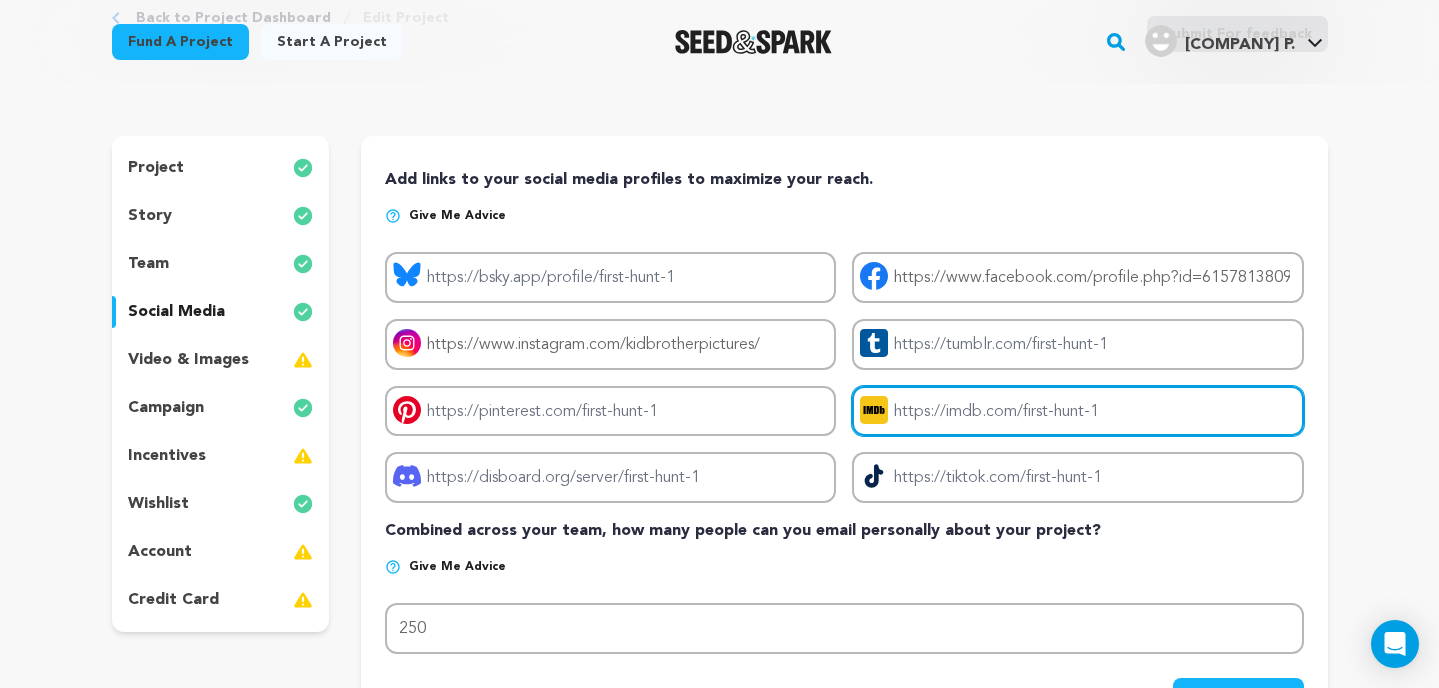 paste on "https://www.imdb.com/title/tt19844000/?ref_=nv_sr_srsg_3_tt_8_nm_0_in_0_q_the%2520green%2520knight" 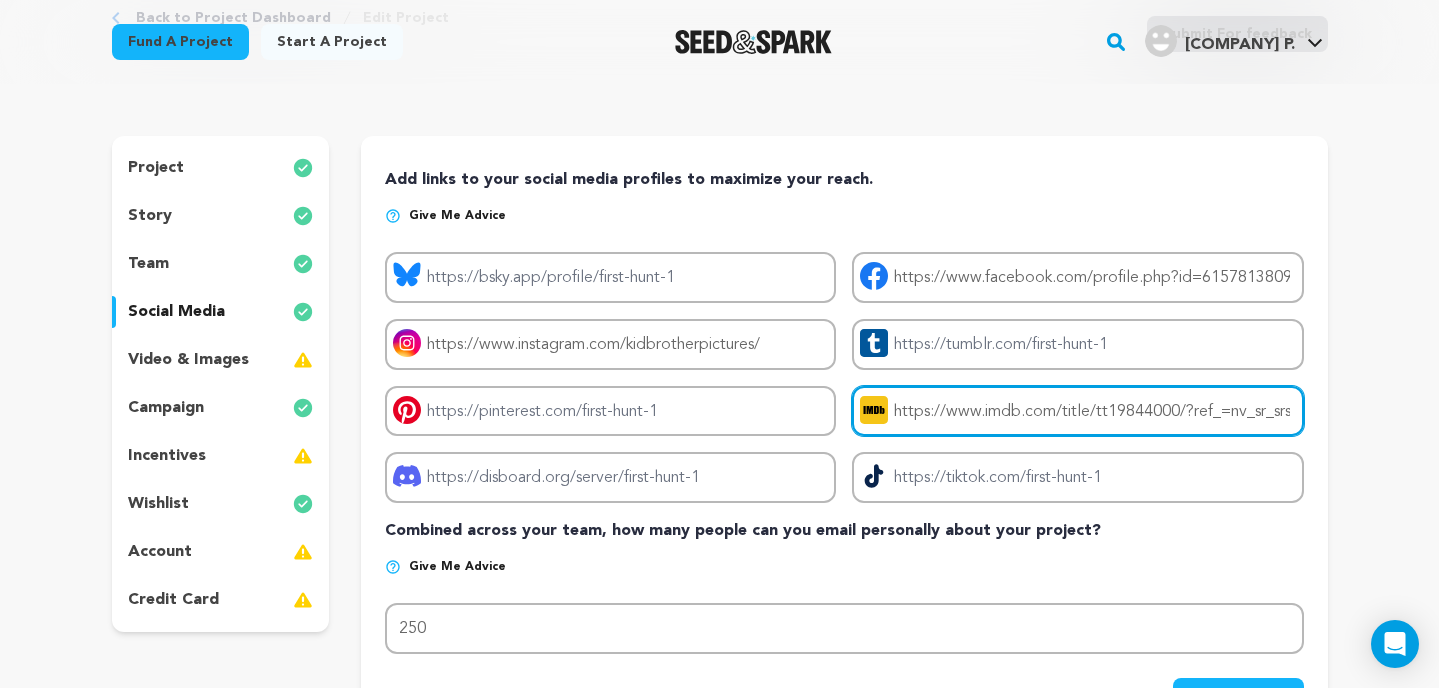 scroll, scrollTop: 0, scrollLeft: 382, axis: horizontal 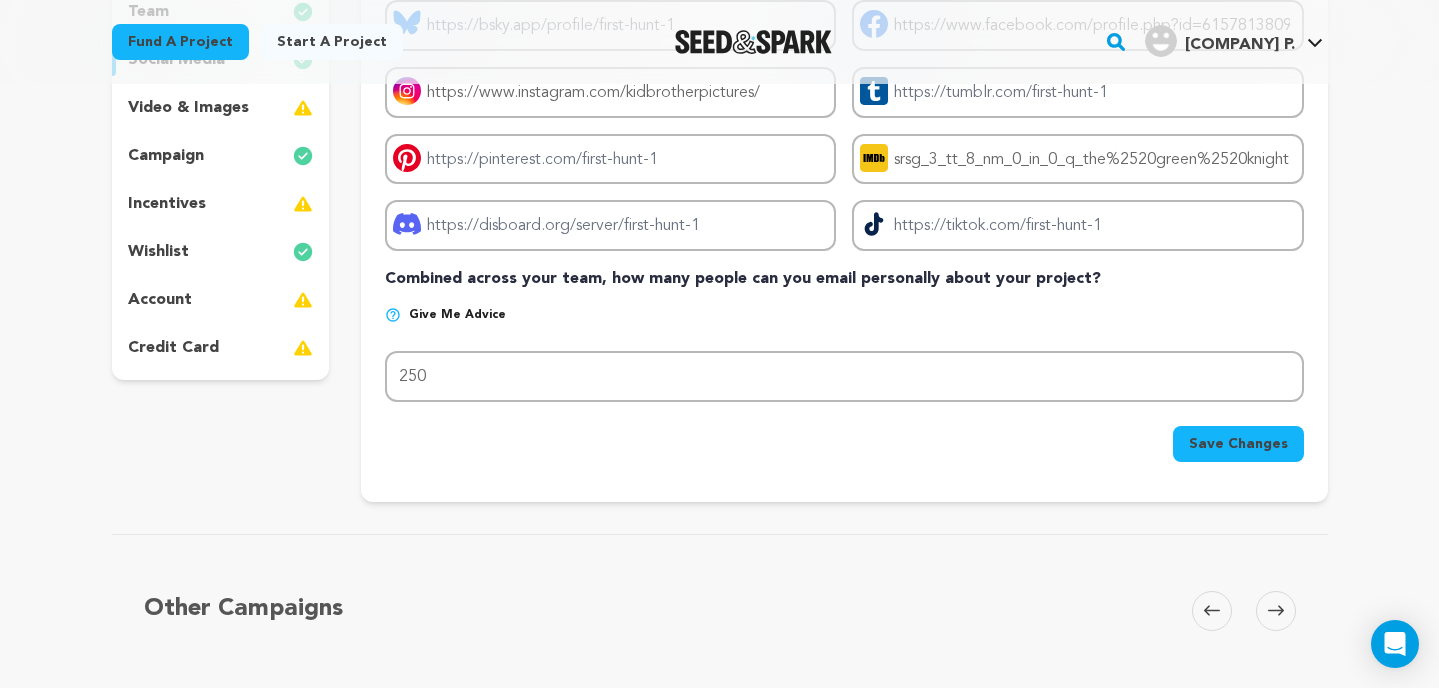 click on "Save Changes" at bounding box center (1238, 444) 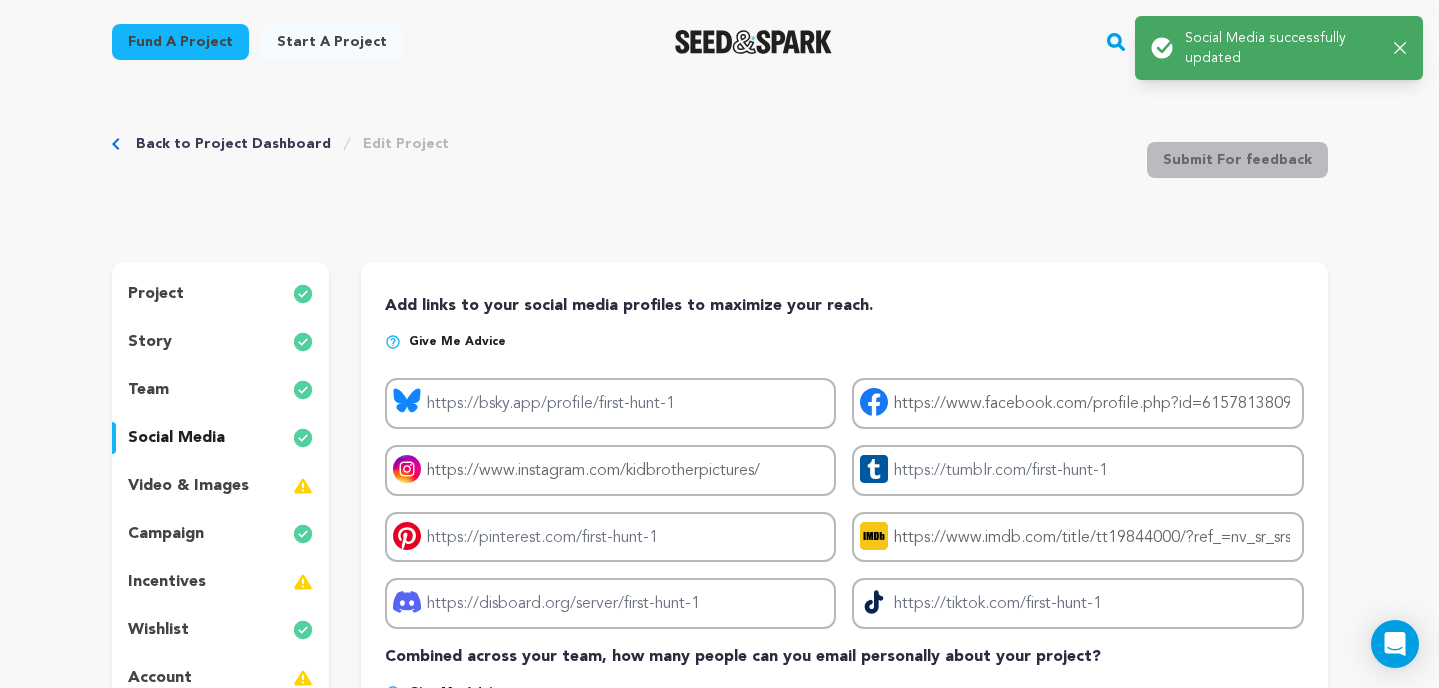 scroll, scrollTop: 0, scrollLeft: 0, axis: both 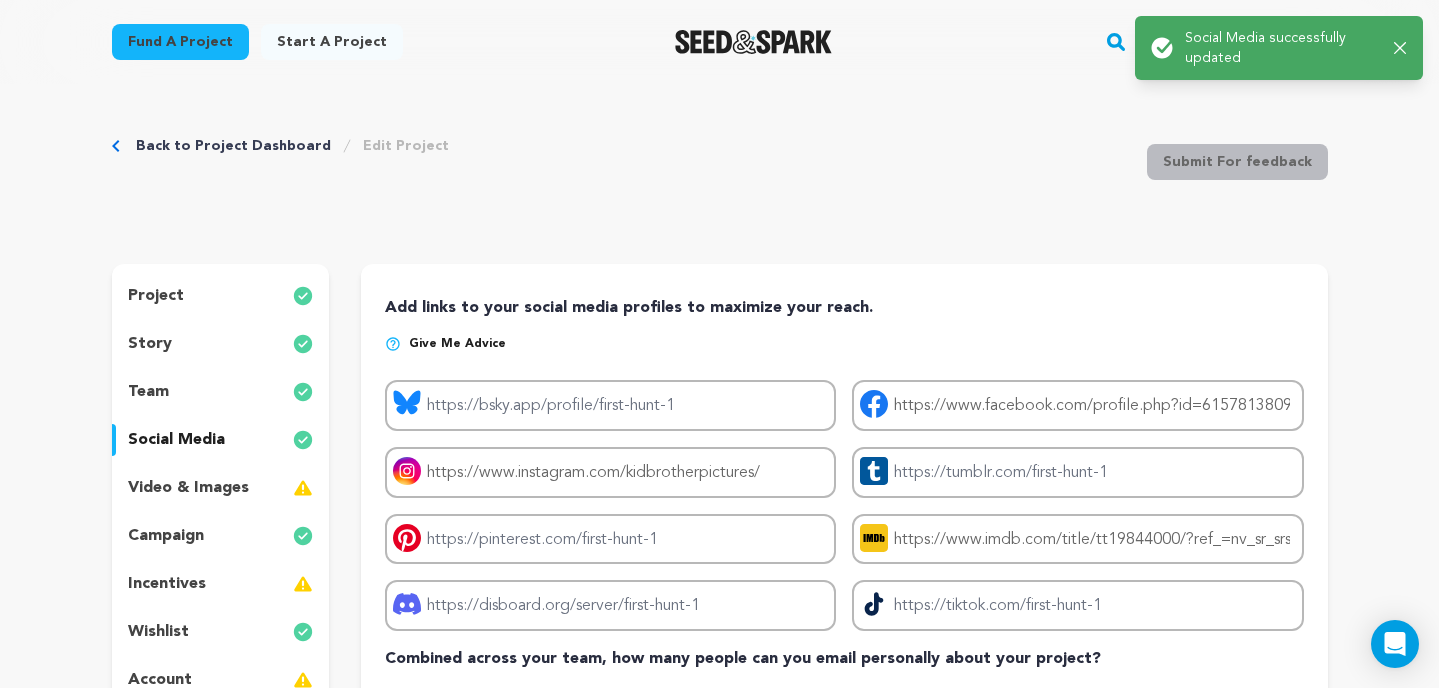 click on "story" at bounding box center [221, 344] 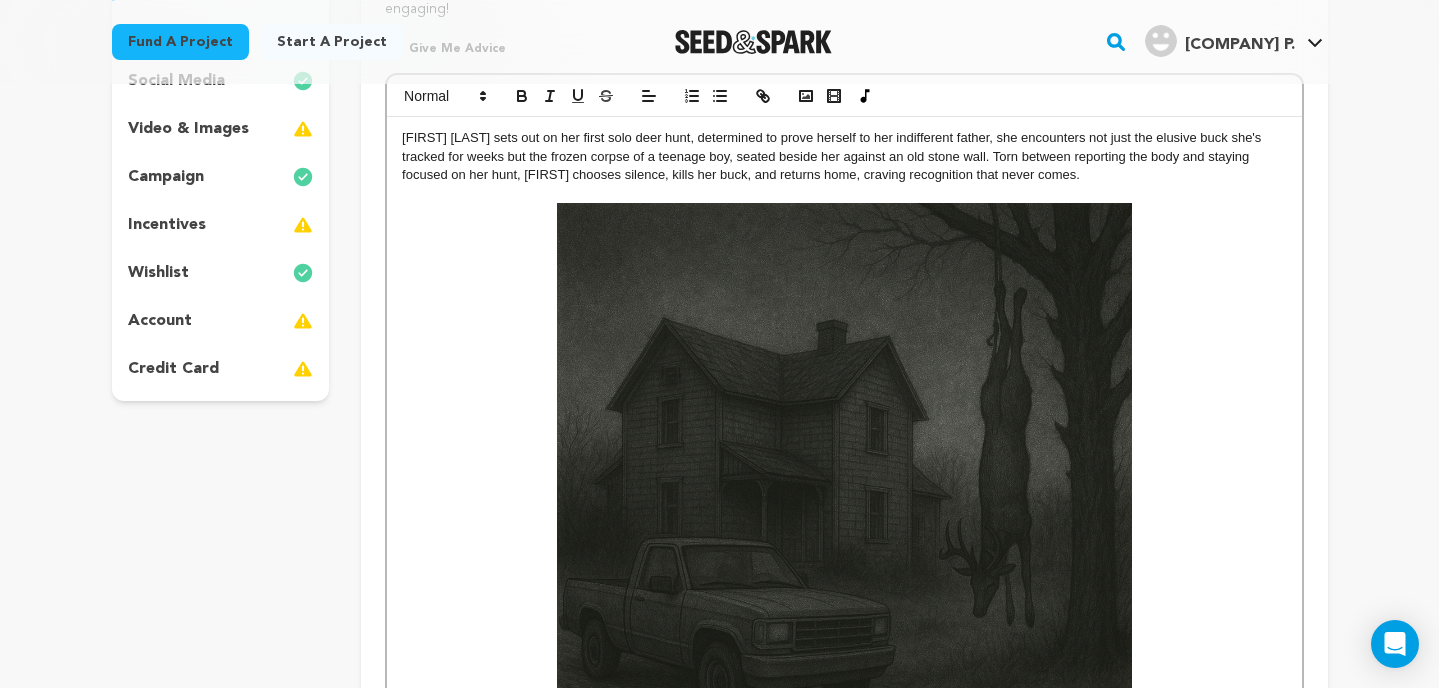 scroll, scrollTop: 206, scrollLeft: 0, axis: vertical 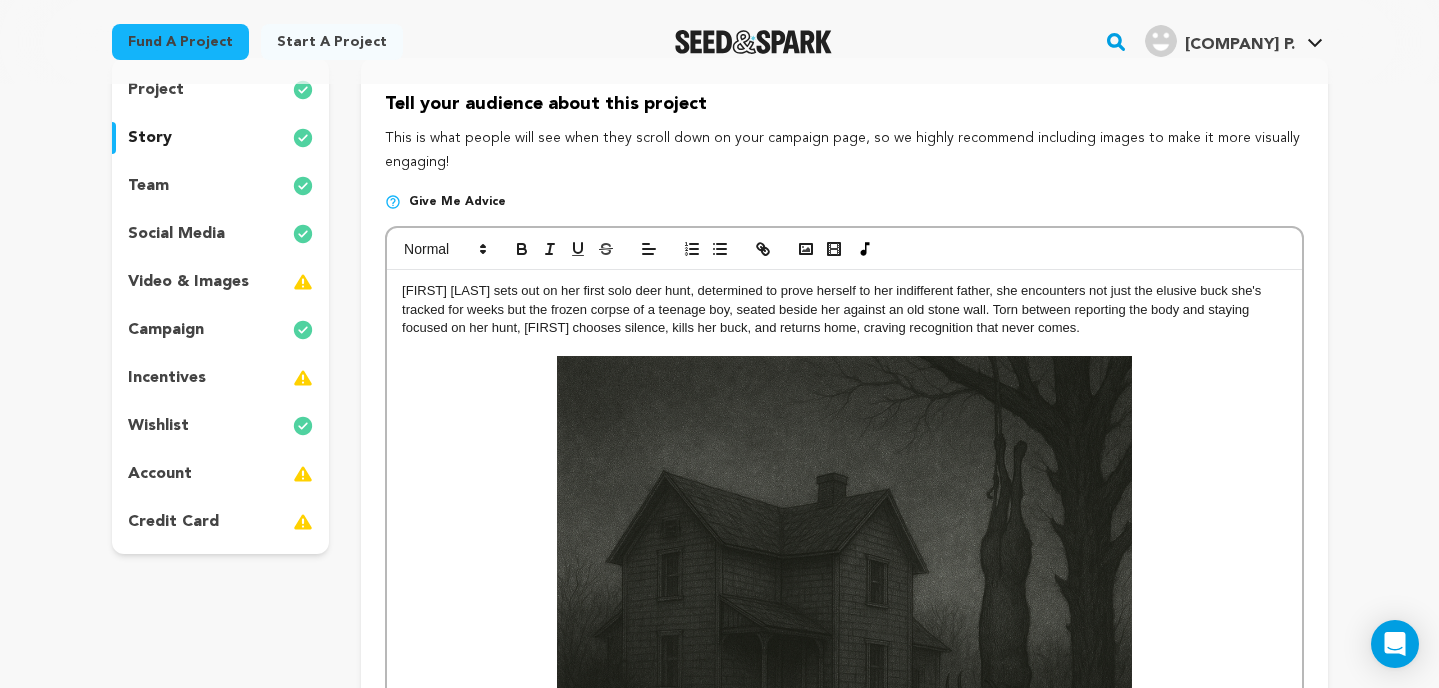 click on "[FIRST] [LAST] sets out on her first solo deer hunt, determined to prove herself to her indifferent father, she encounters not just the elusive buck she's tracked for weeks but the frozen corpse of a teenage boy, seated beside her against an old stone wall. Torn between reporting the body and staying focused on her hunt, [FIRST] chooses silence, kills her buck, and returns home, craving recognition that never comes." at bounding box center [844, 309] 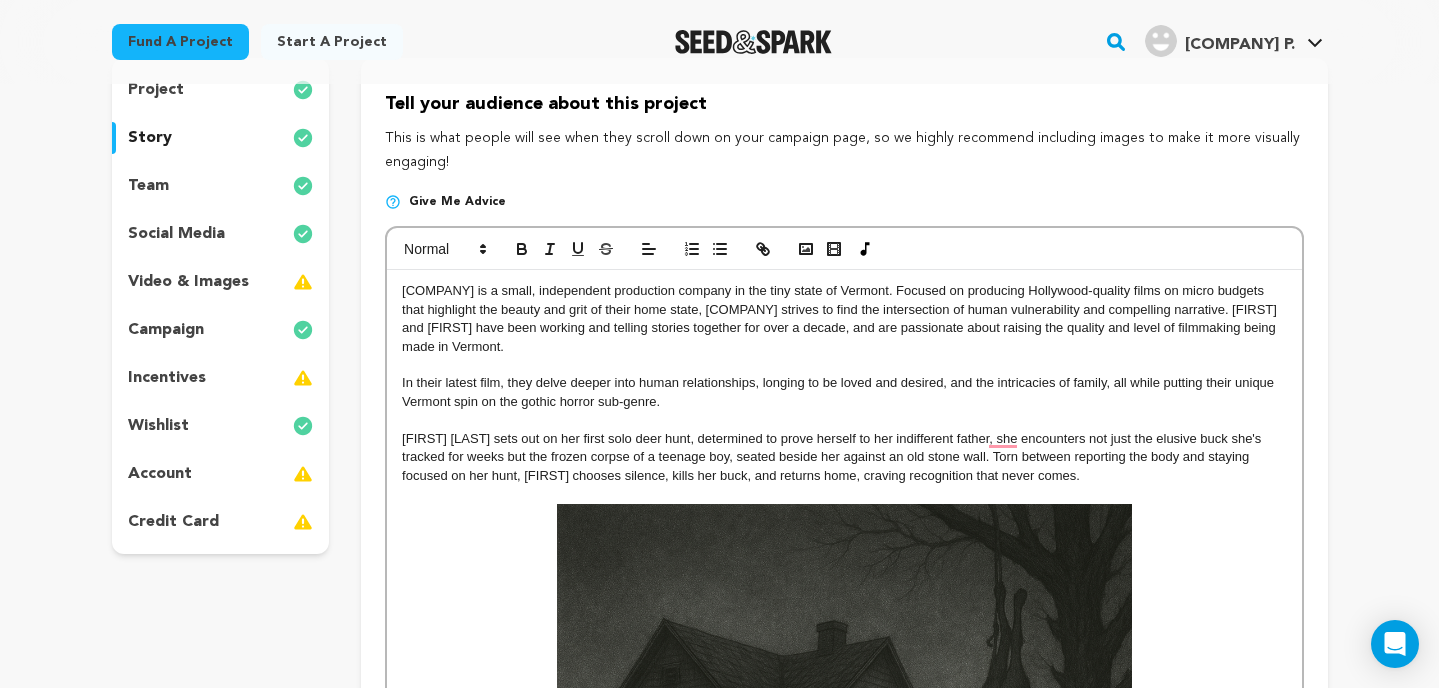 scroll, scrollTop: 154, scrollLeft: 0, axis: vertical 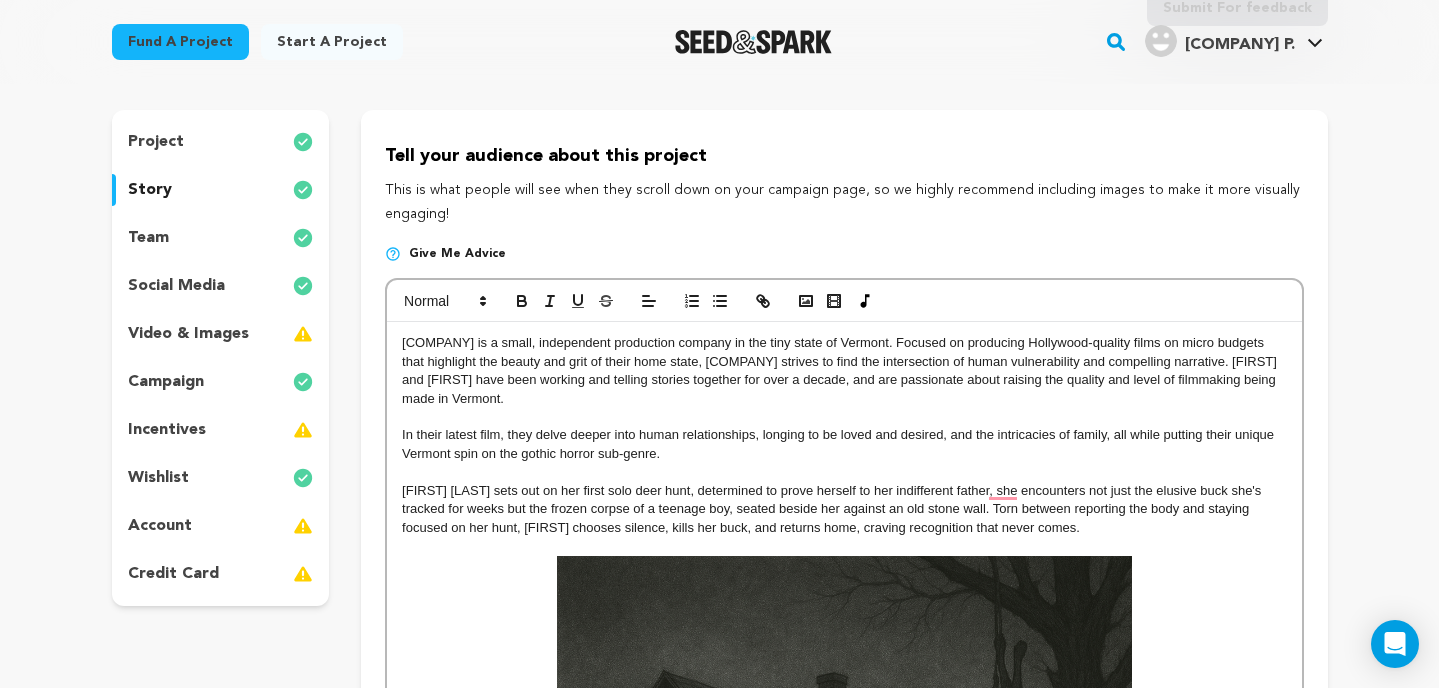 click on "In their latest film, they delve deeper into human relationships, longing to be loved and desired, and the intricacies of family, all while putting their unique Vermont spin on the gothic horror sub-genre." at bounding box center (844, 444) 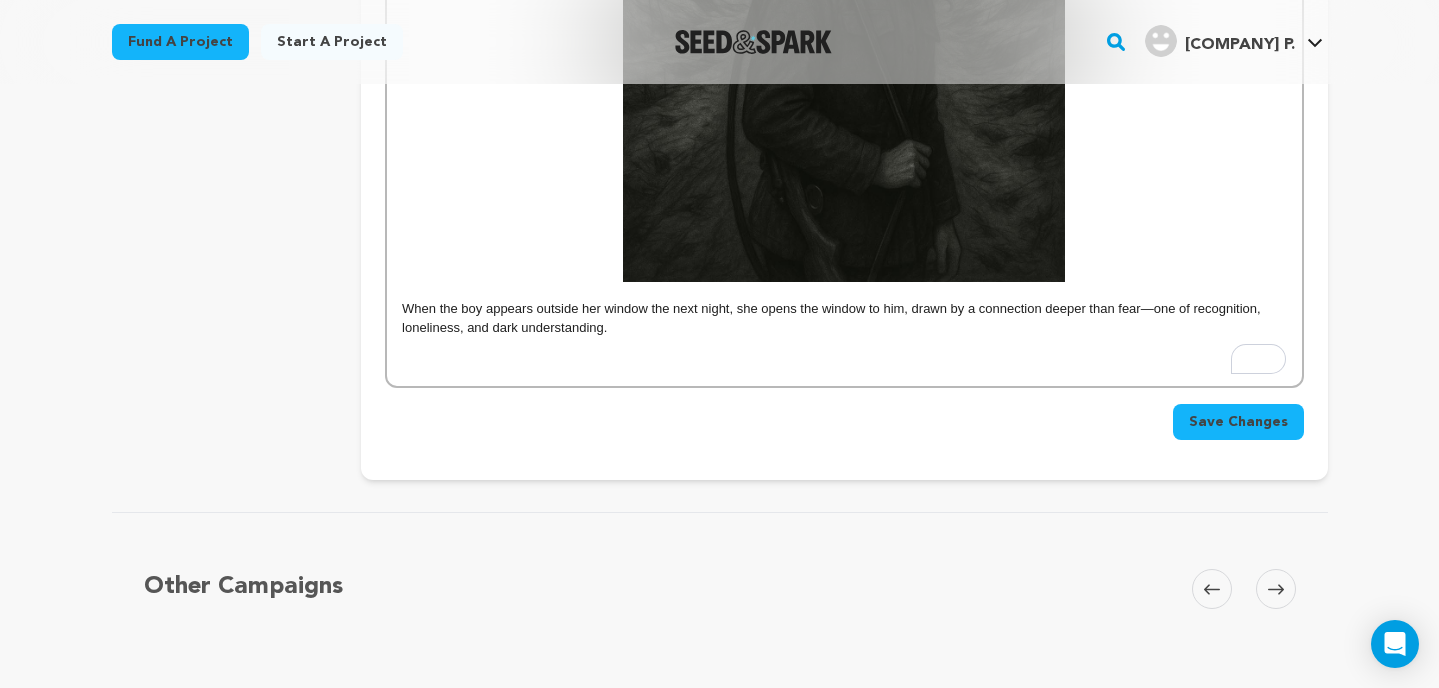 scroll, scrollTop: 1769, scrollLeft: 0, axis: vertical 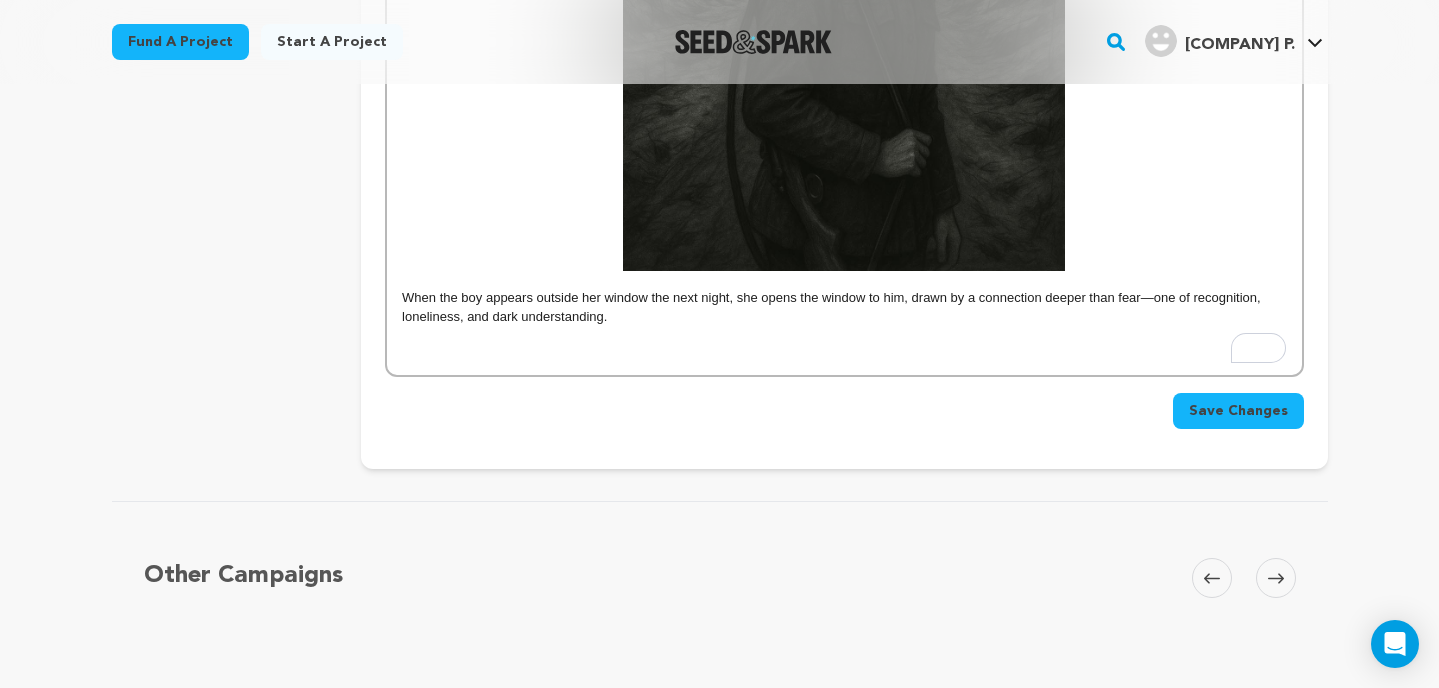 click on "Save Changes" at bounding box center (1238, 411) 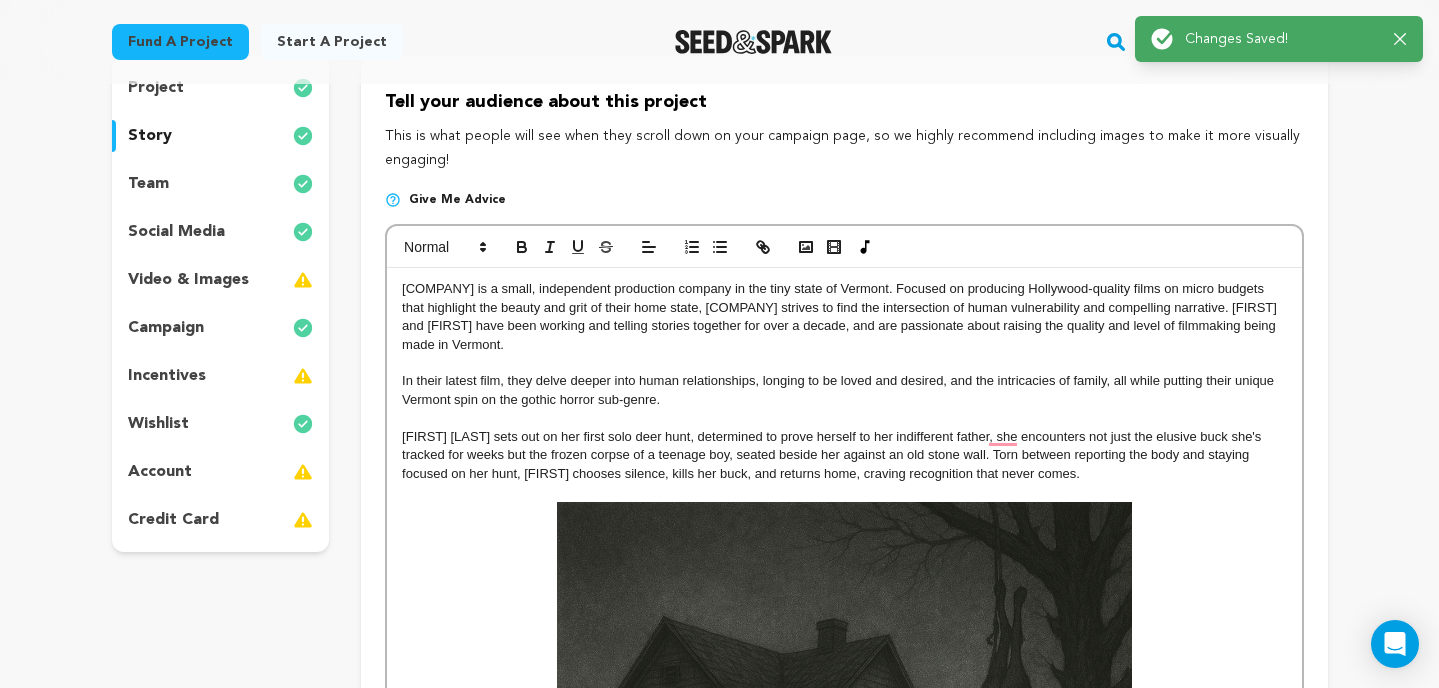 scroll, scrollTop: 0, scrollLeft: 0, axis: both 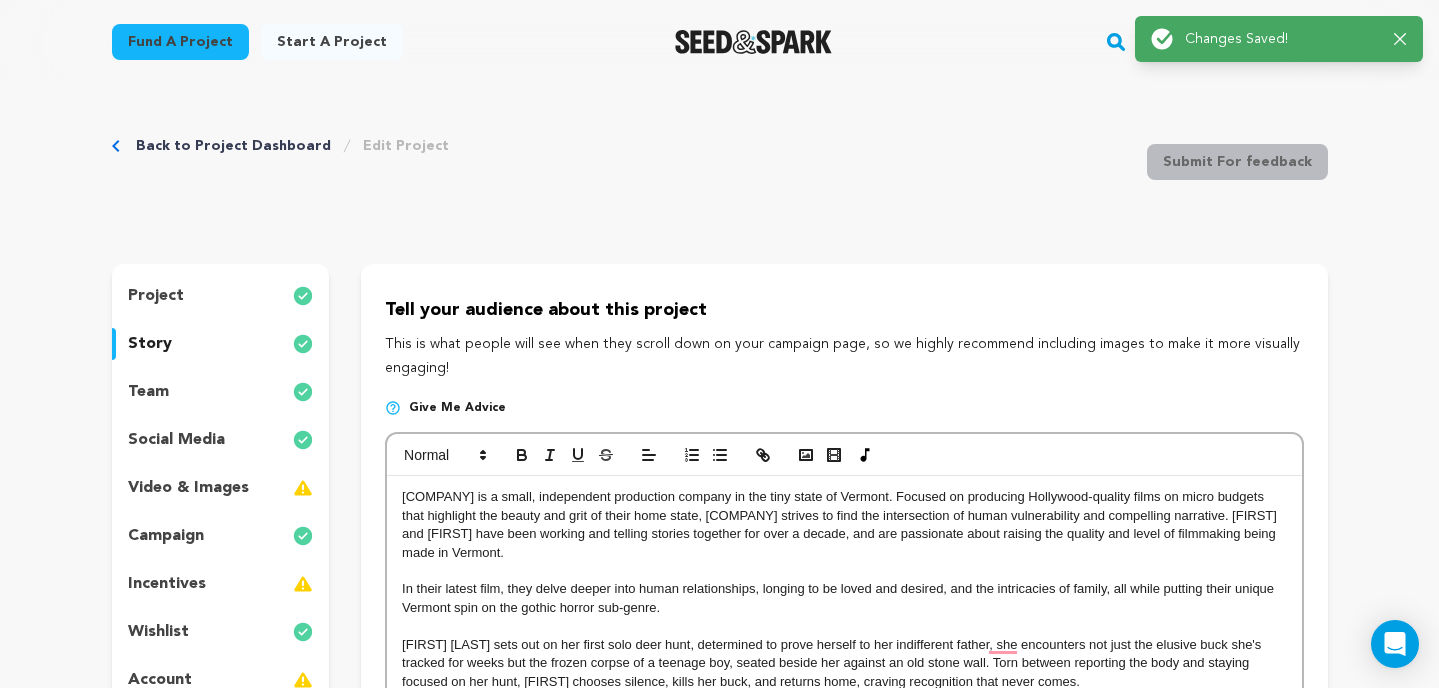 click on "team" at bounding box center [221, 392] 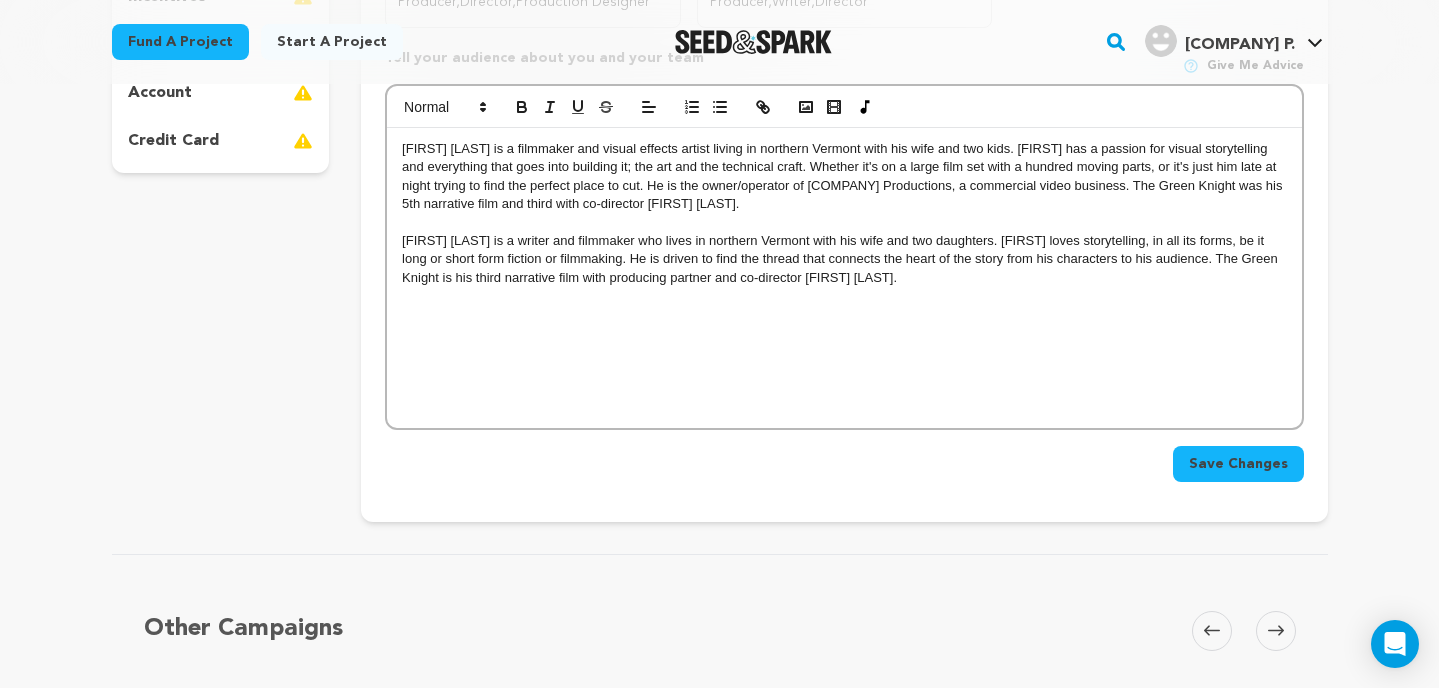 scroll, scrollTop: 588, scrollLeft: 0, axis: vertical 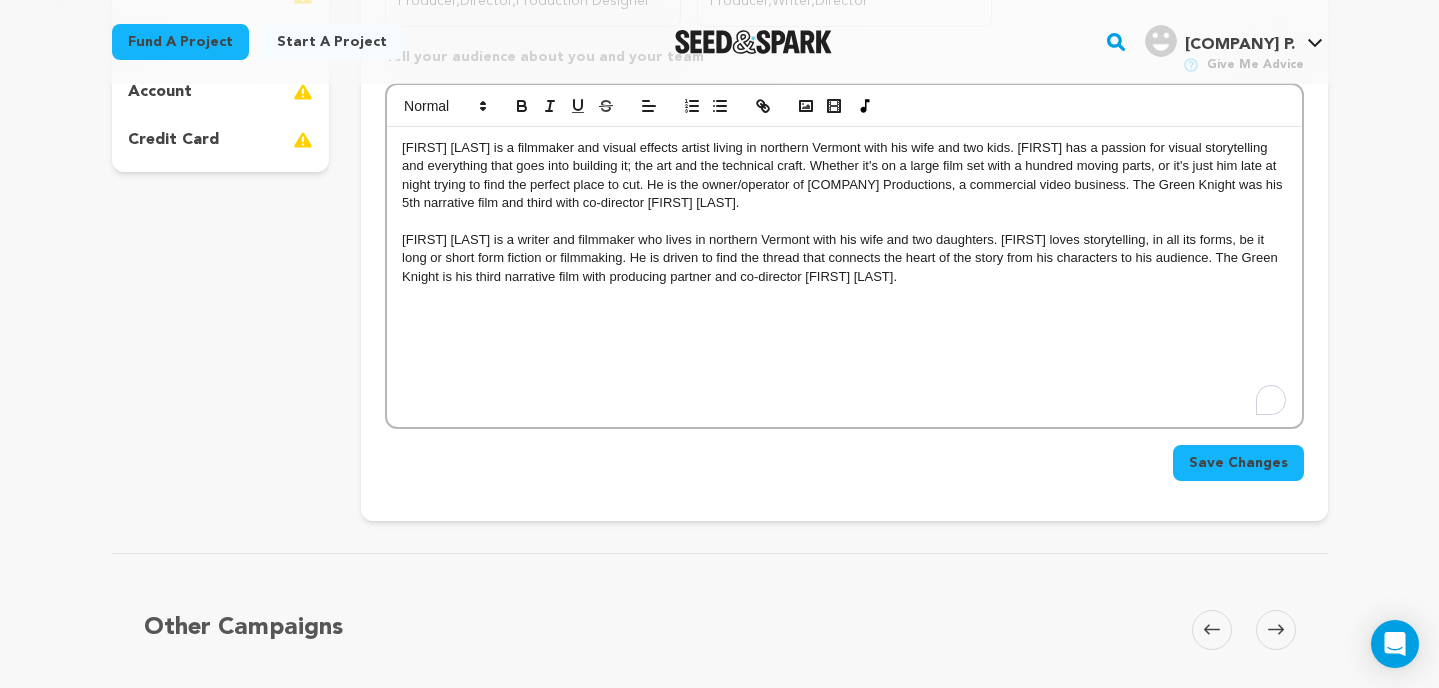 click on "[FIRST] [LAST] is a filmmaker and visual effects artist living in northern Vermont with his wife and two kids. [FIRST] has a passion for visual storytelling and everything that goes into building it; the art and the technical craft. Whether it's on a large film set with a hundred moving parts, or it's just him late at night trying to find the perfect place to cut. He is the owner/operator of [COMPANY] Productions, a commercial video business. The Green Knight was his 5th narrative film and third with co-director [FIRST] [LAST]. [FIRST] [LAST] is a writer and filmmaker who lives in northern Vermont with his wife and two daughters. [FIRST] loves storytelling, in all its forms, be it long or short form fiction or filmmaking. He is driven to find the thread that connects the heart of the story from his characters to his audience. The Green Knight is his third narrative film with producing partner and co-director [FIRST] [LAST]." at bounding box center (844, 277) 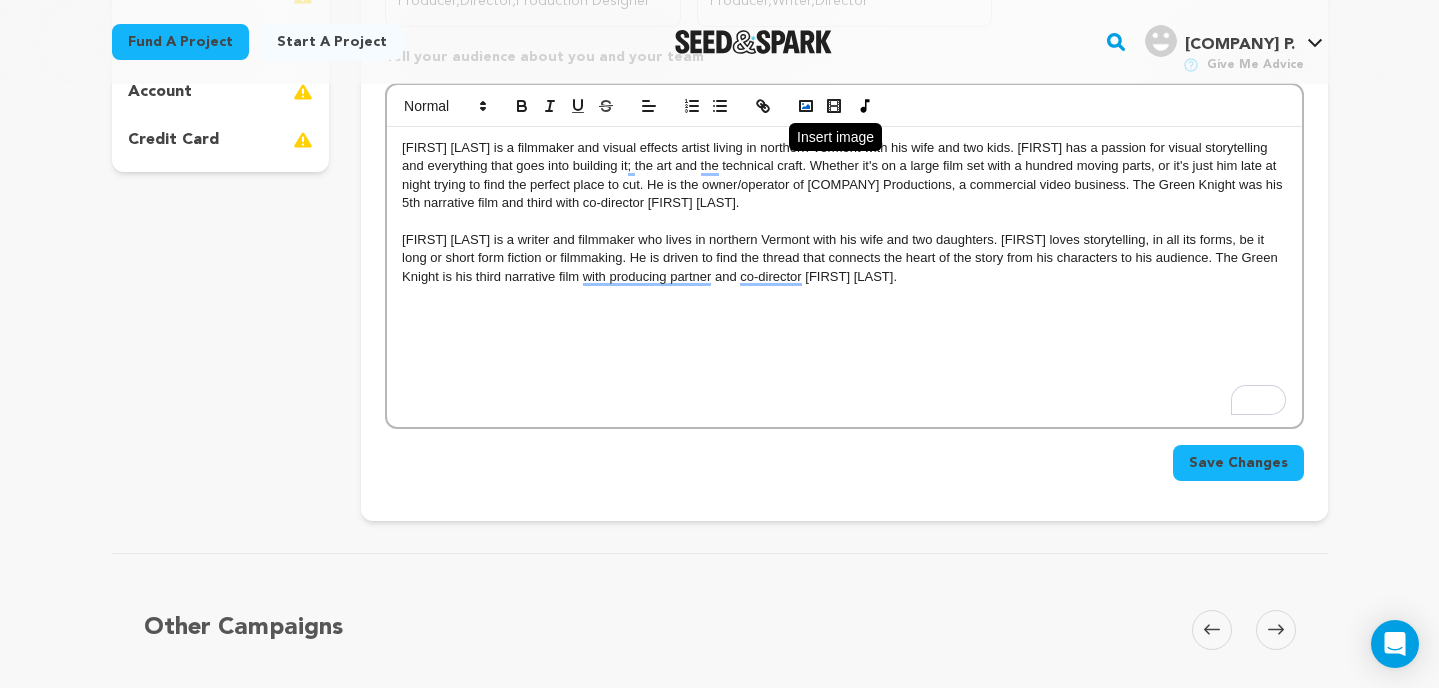click at bounding box center [806, 106] 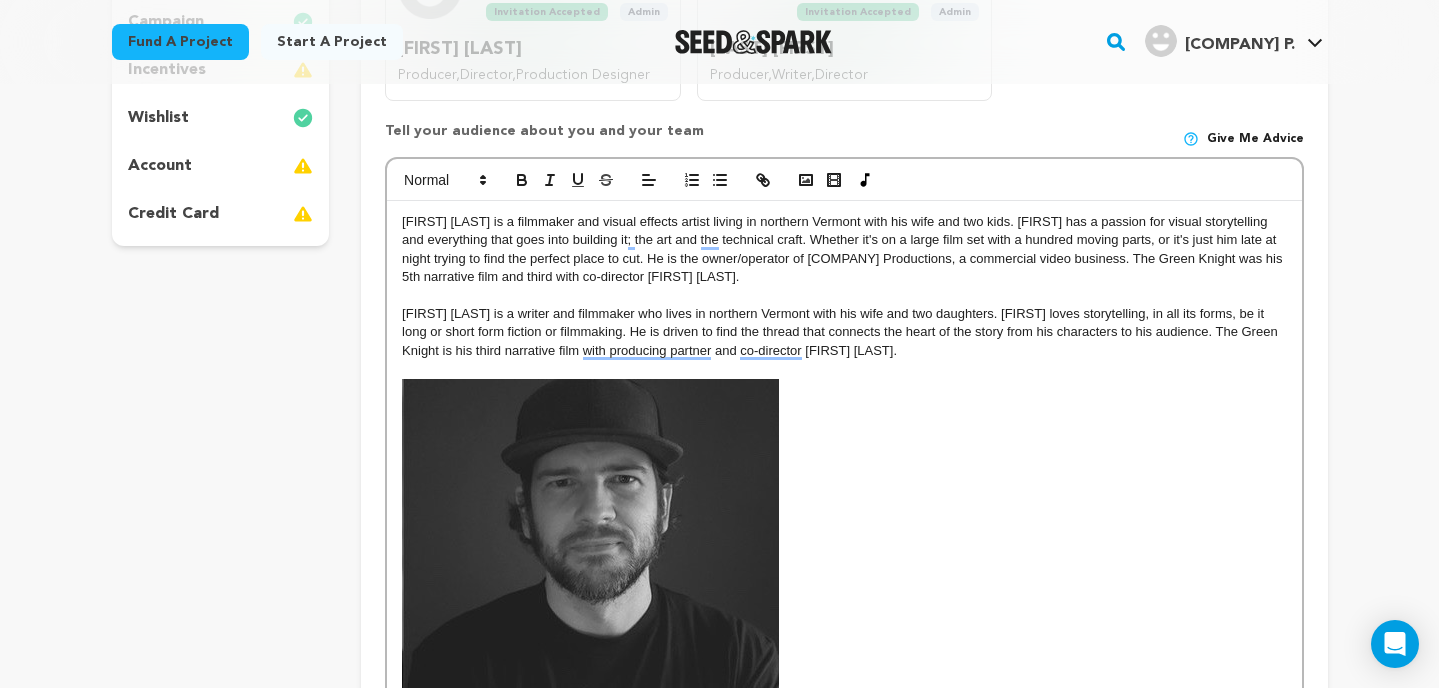 scroll, scrollTop: 484, scrollLeft: 0, axis: vertical 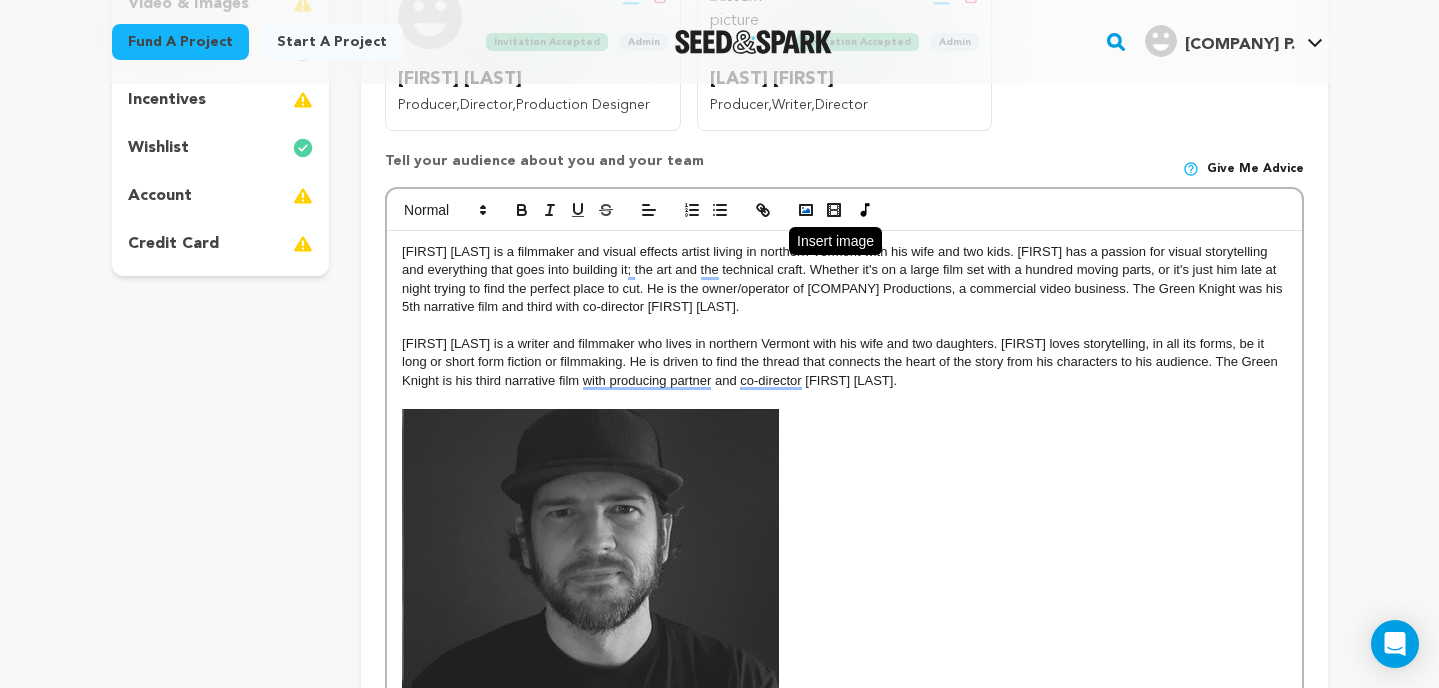 click 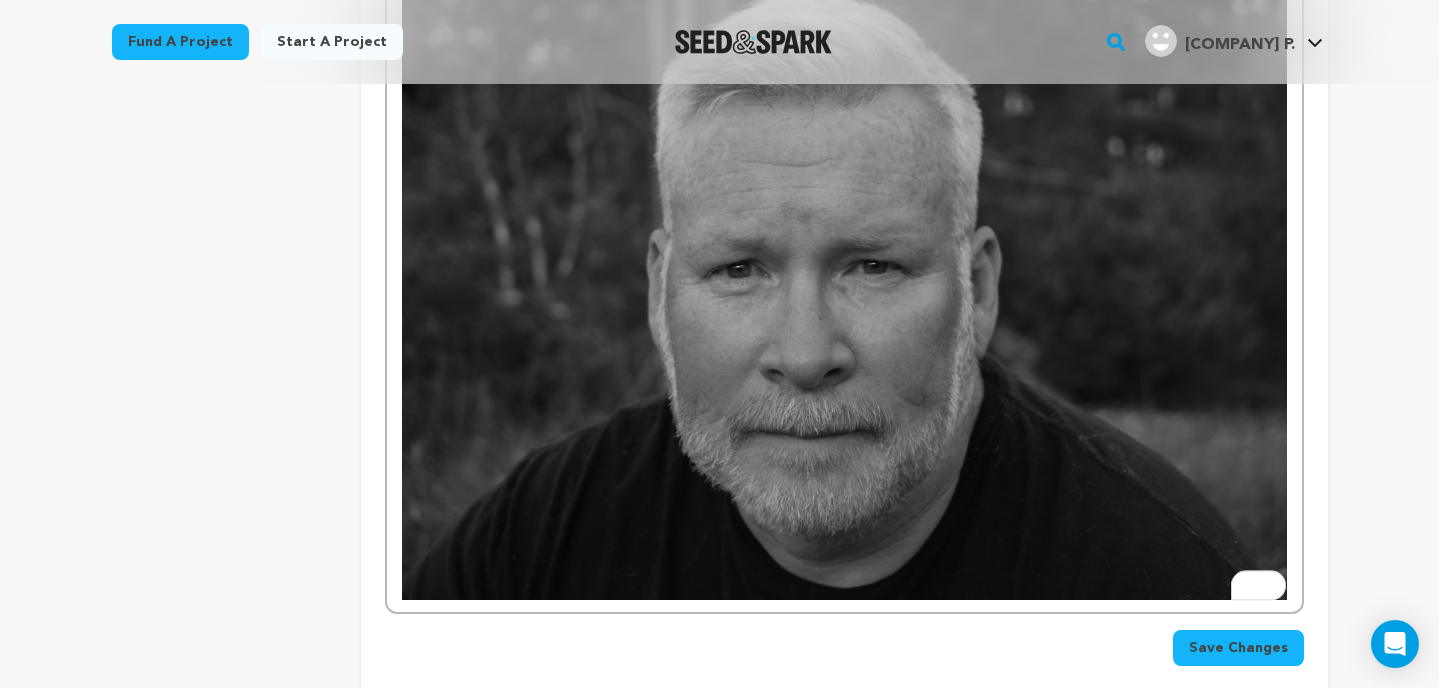scroll, scrollTop: 1477, scrollLeft: 0, axis: vertical 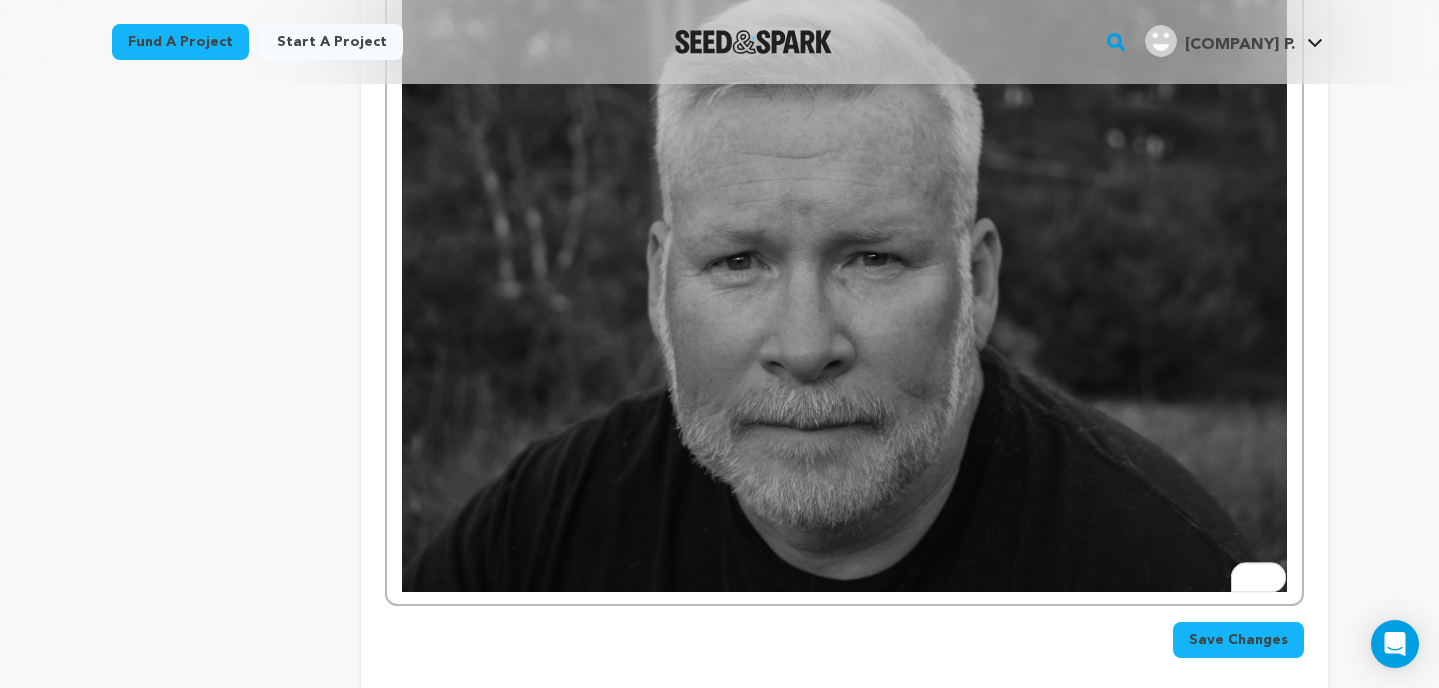 click at bounding box center (844, 265) 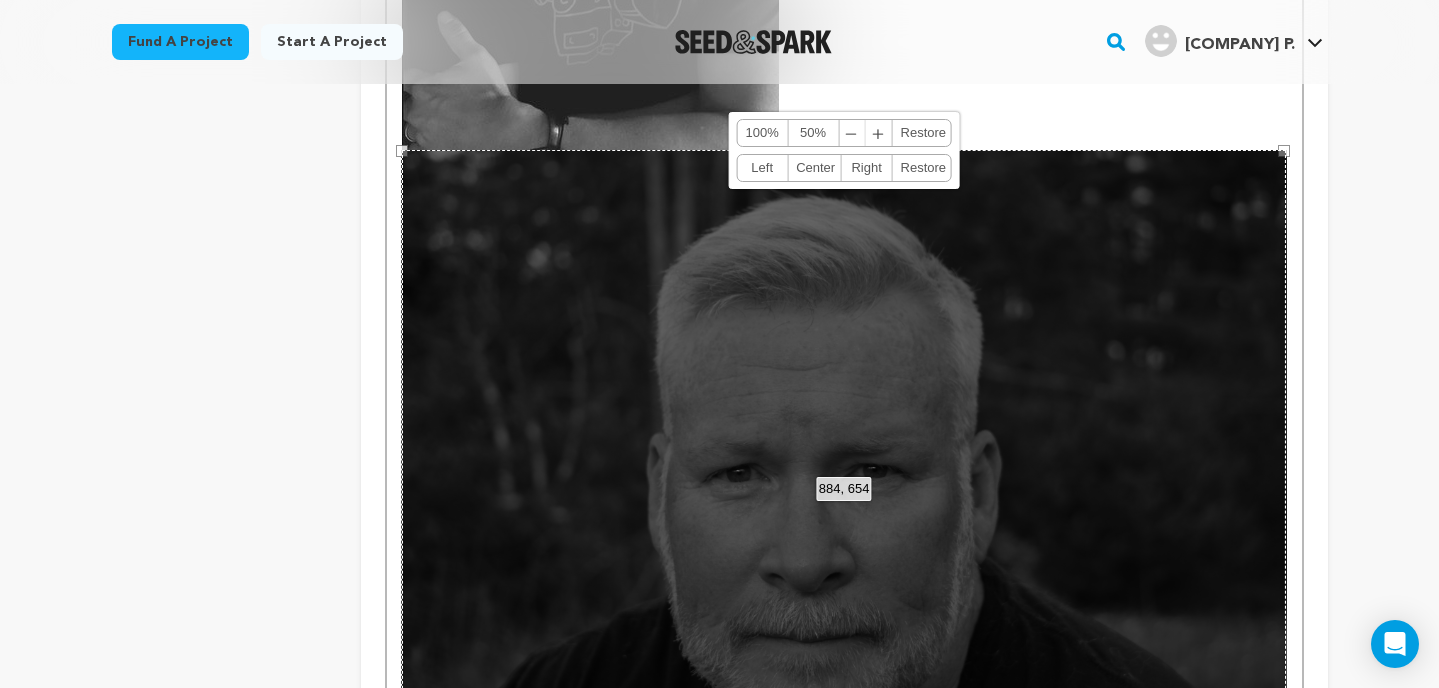 scroll, scrollTop: 1257, scrollLeft: 0, axis: vertical 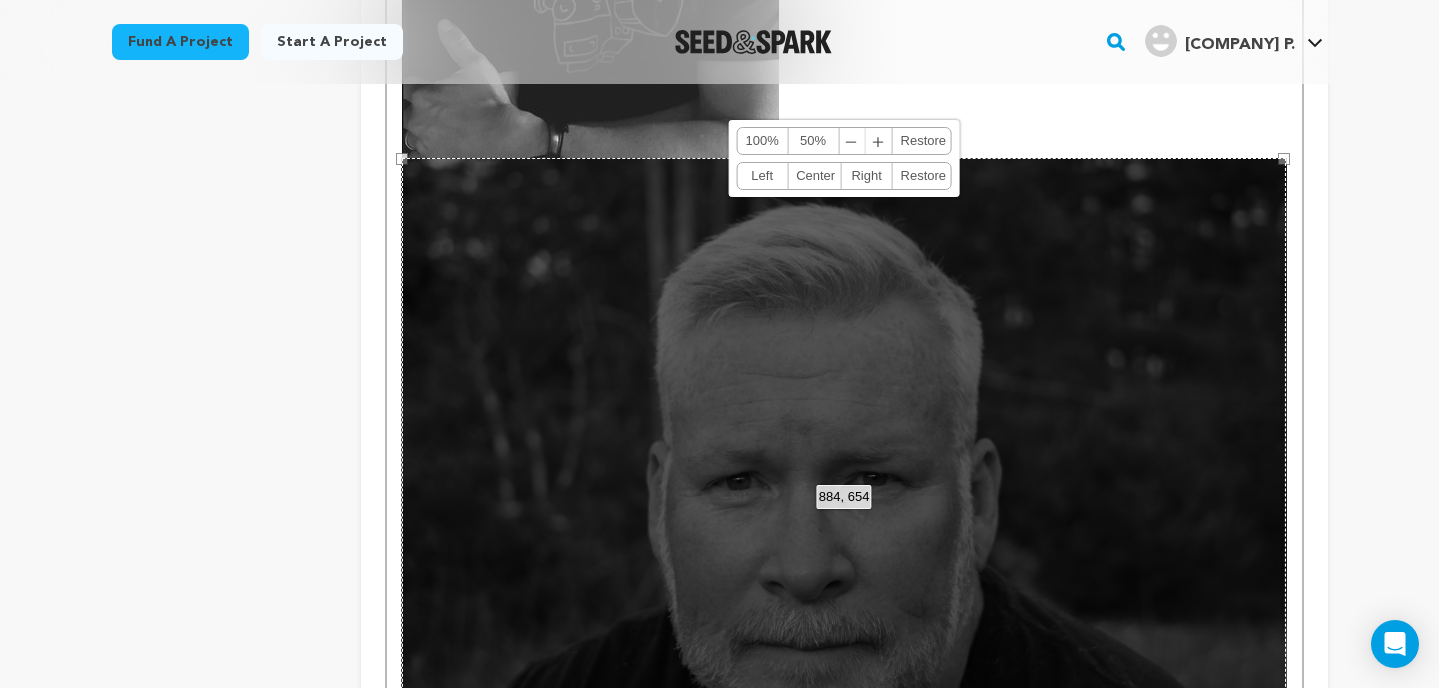 click on "50%" at bounding box center (813, 141) 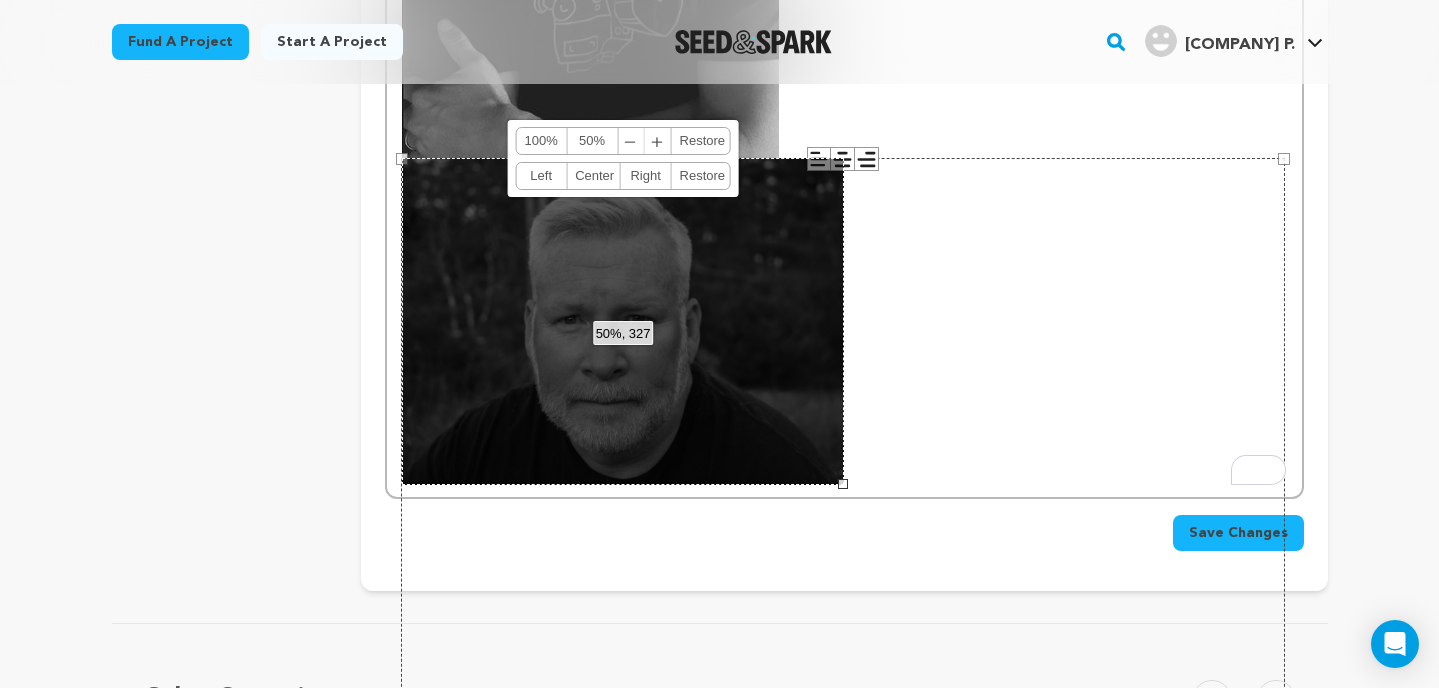 click on "﹣" at bounding box center (631, 141) 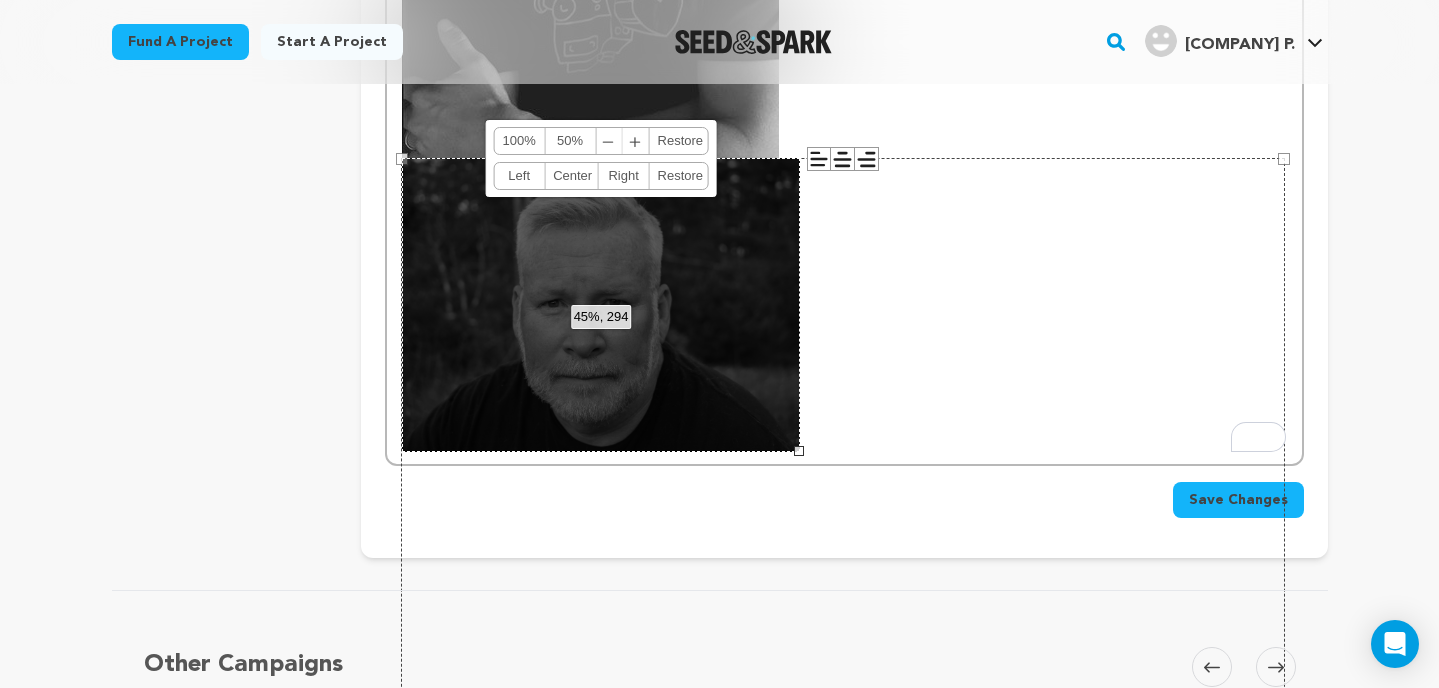 click on "﹢" at bounding box center (636, 141) 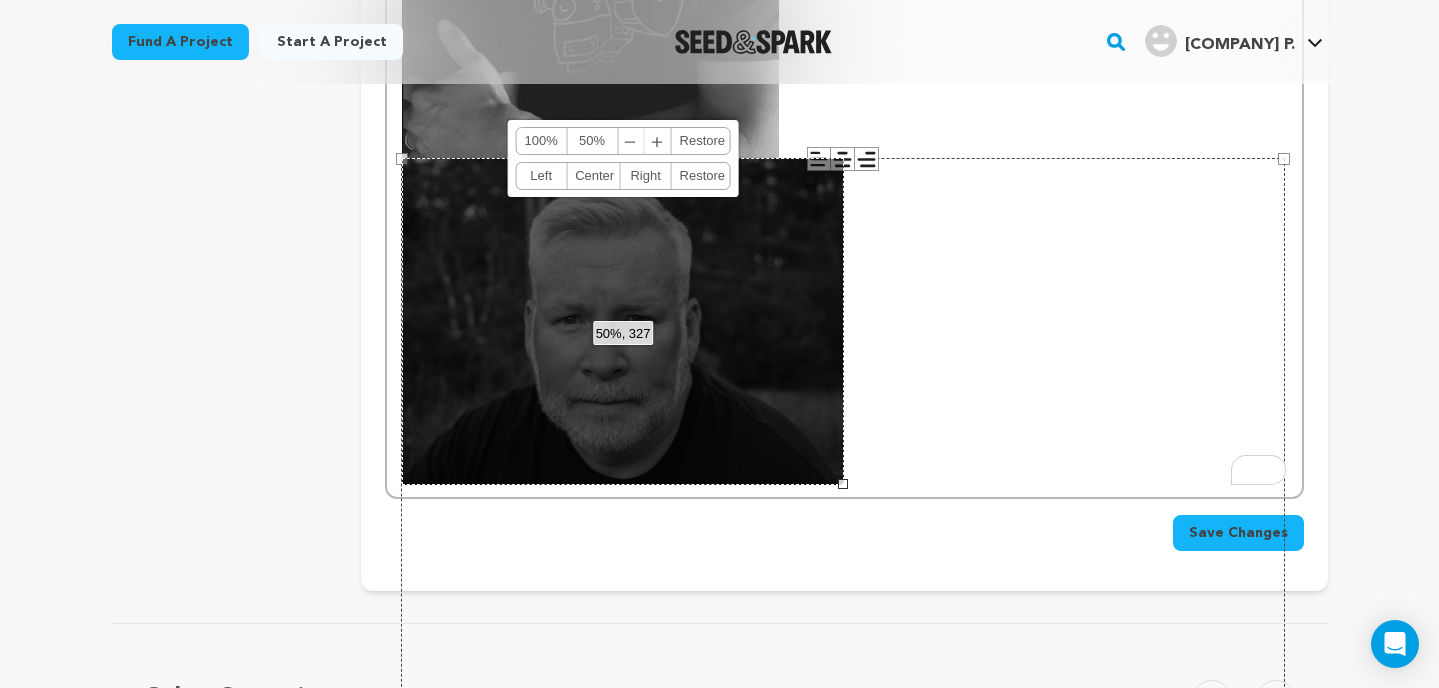 click on "﹣" at bounding box center [631, 141] 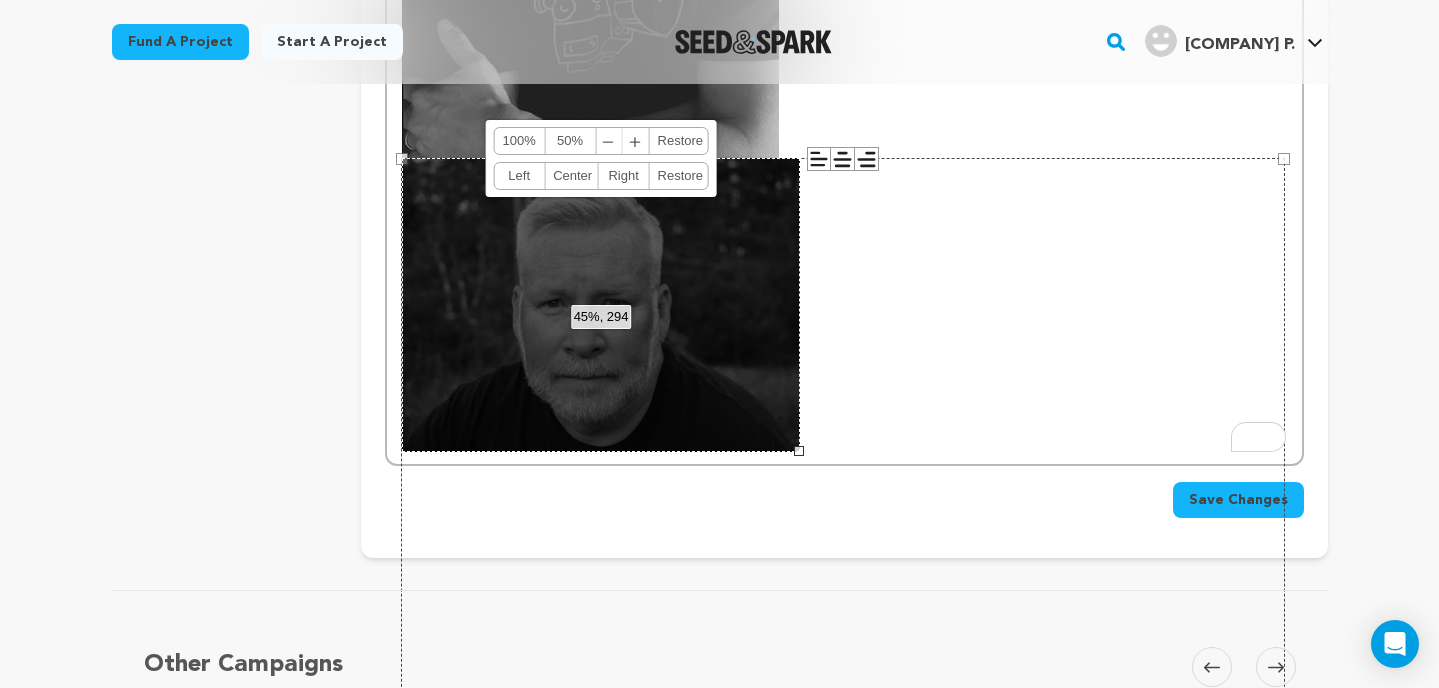 click on "﹢" at bounding box center [636, 141] 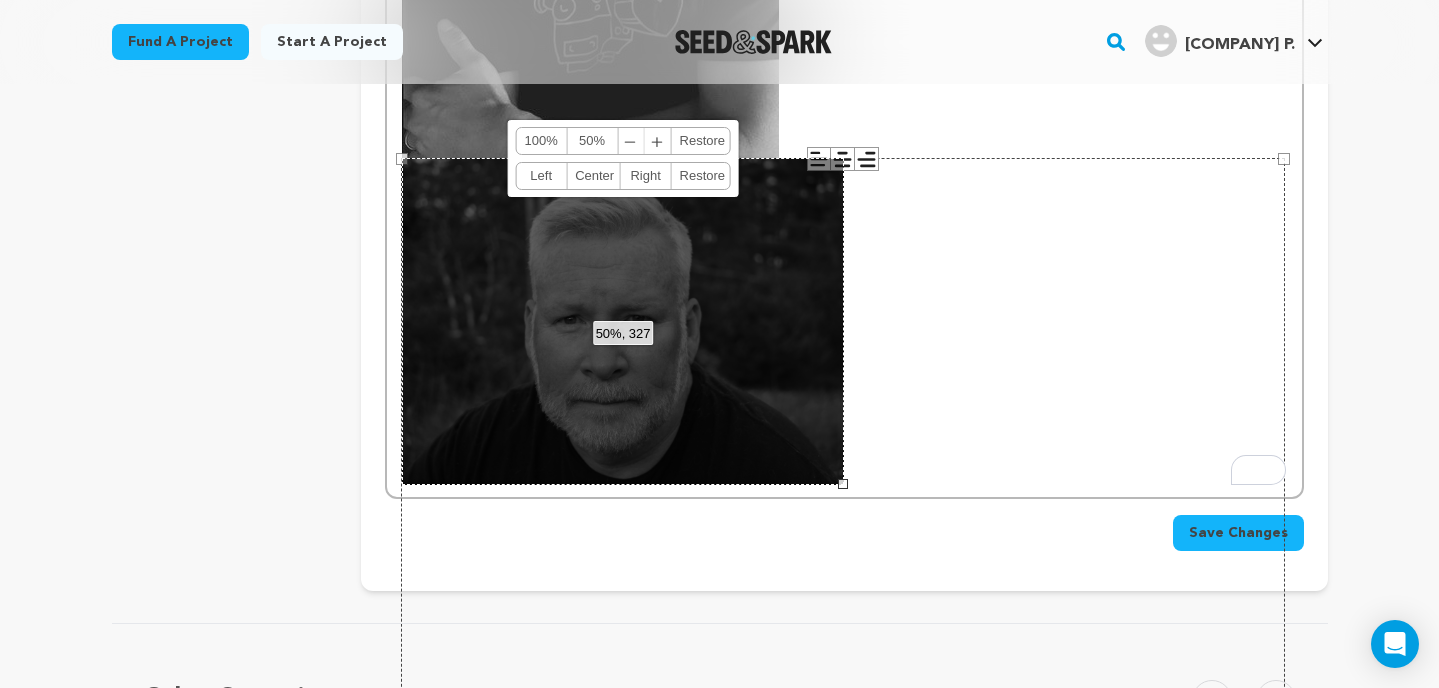 click on "﹣" at bounding box center [631, 141] 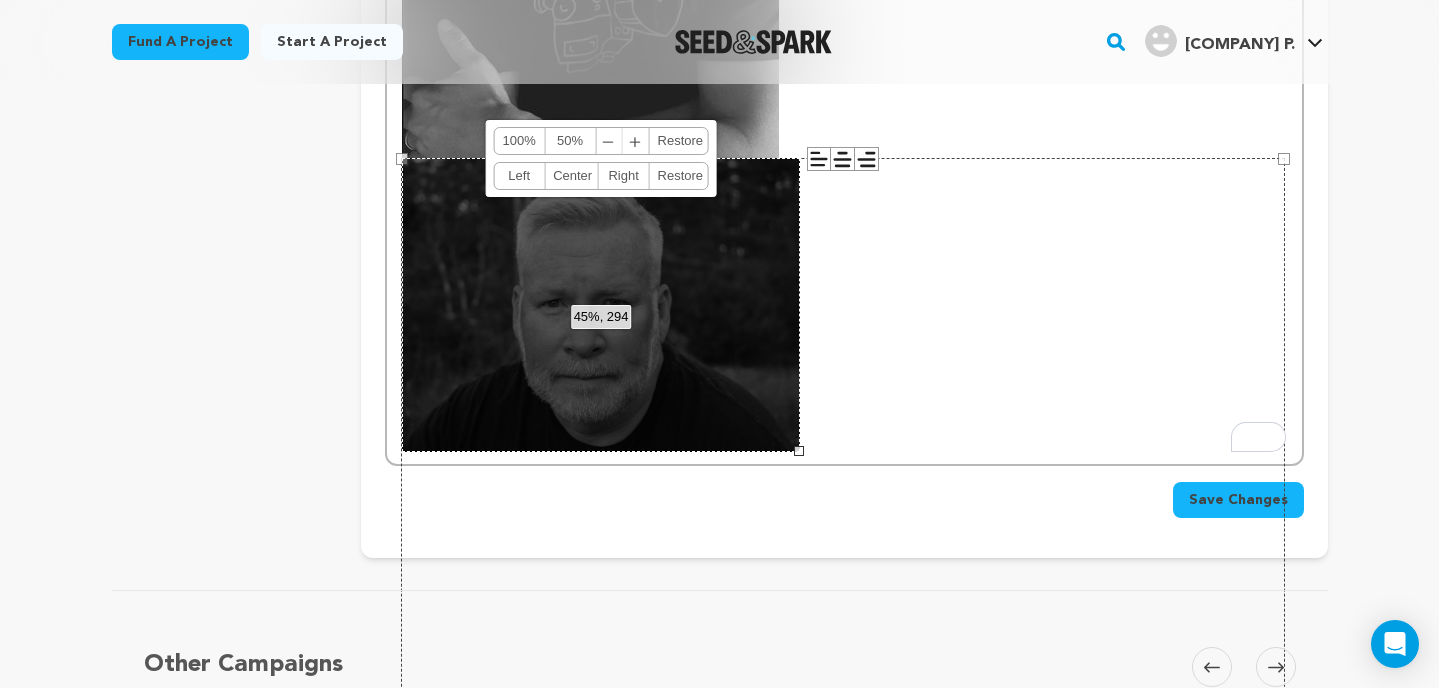 click on "﹣" at bounding box center (609, 141) 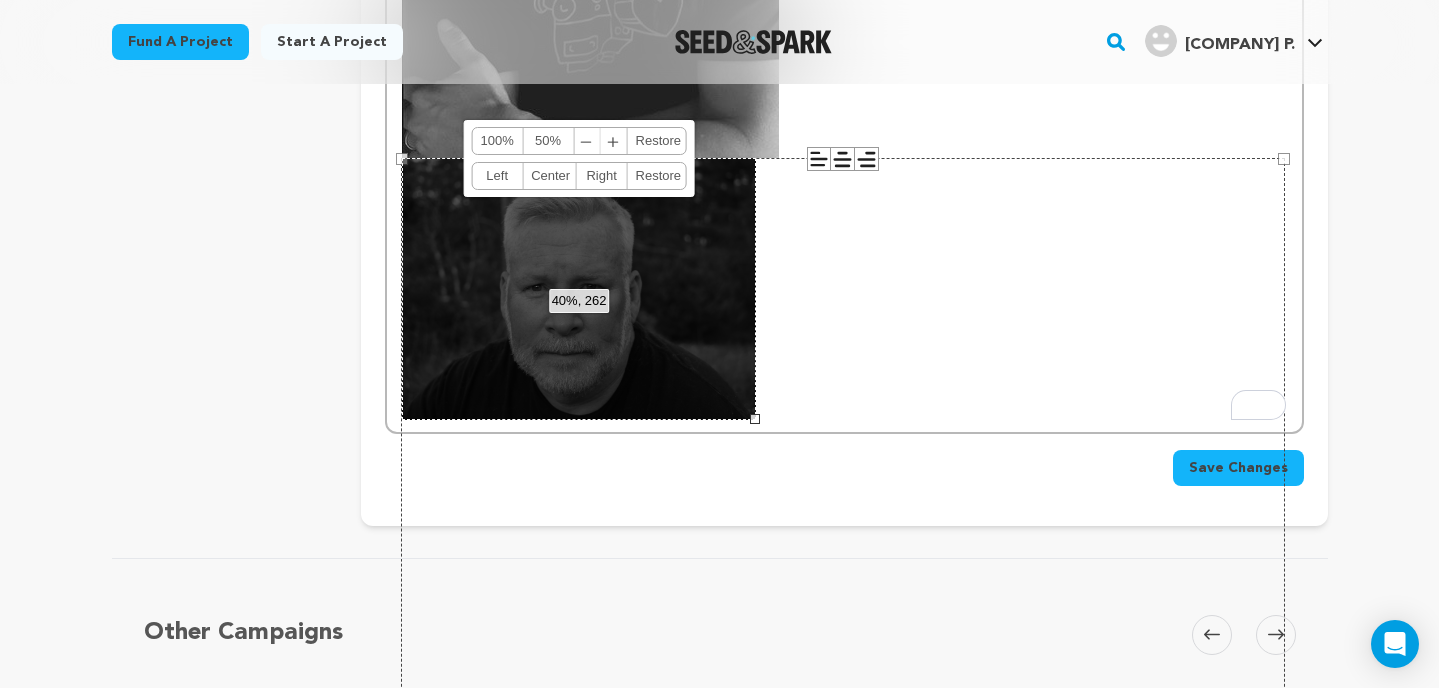 click on "﹢" at bounding box center (614, 141) 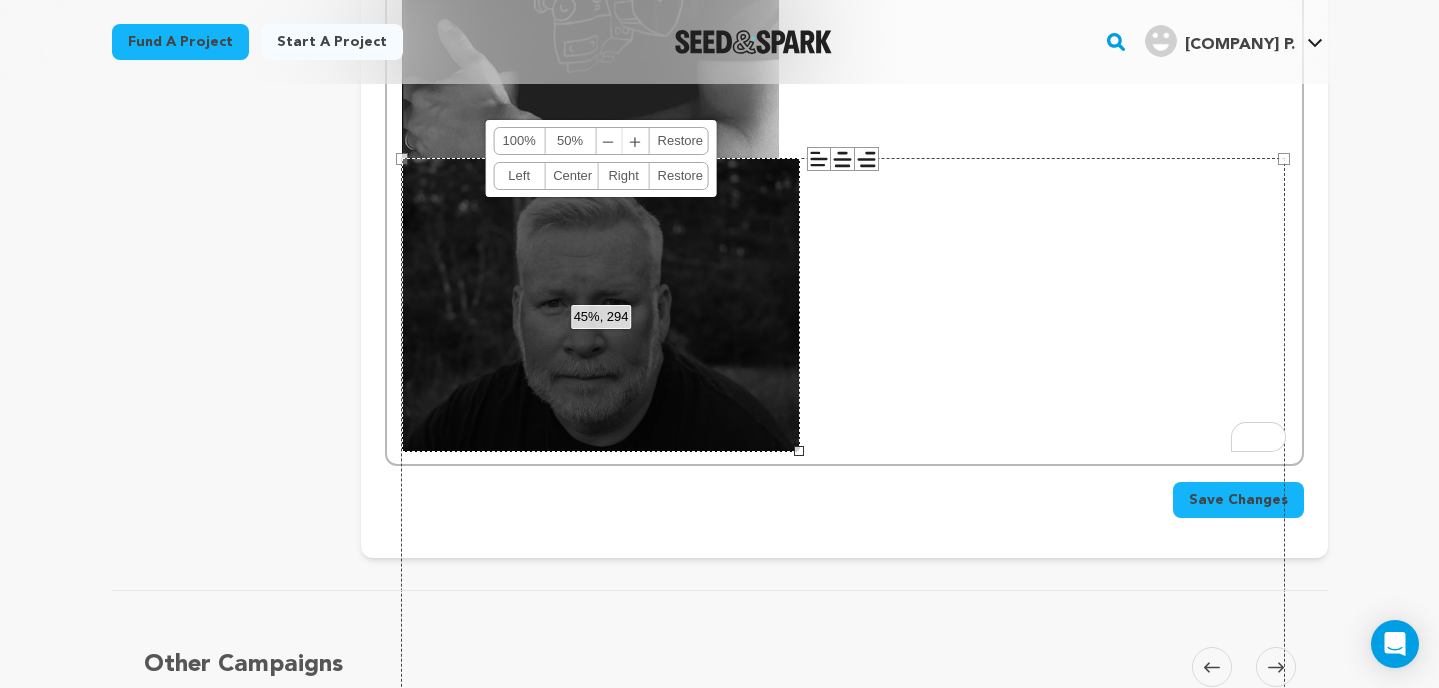 click on "45%, 294
100%
50%
﹣
﹢
Restore
Left
Center
Right
Restore" at bounding box center [601, 305] 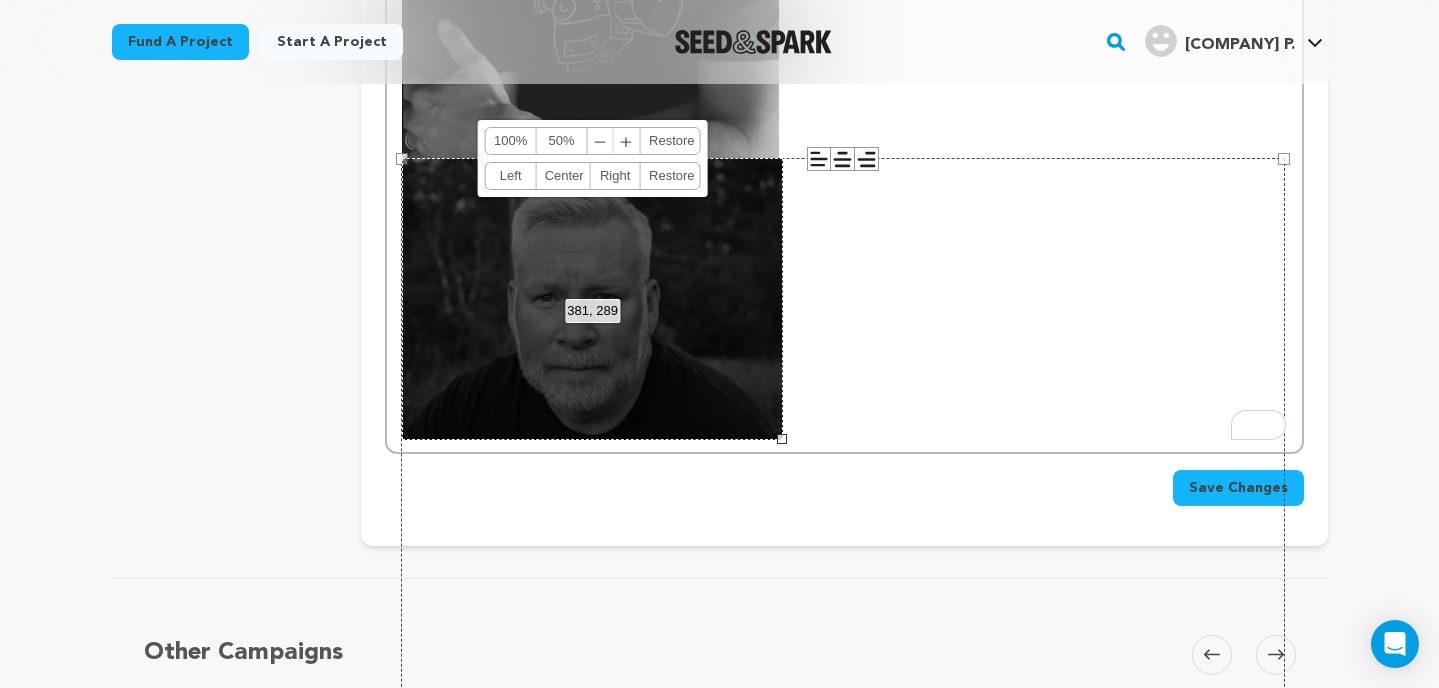 drag, startPoint x: 797, startPoint y: 453, endPoint x: 780, endPoint y: 448, distance: 17.720045 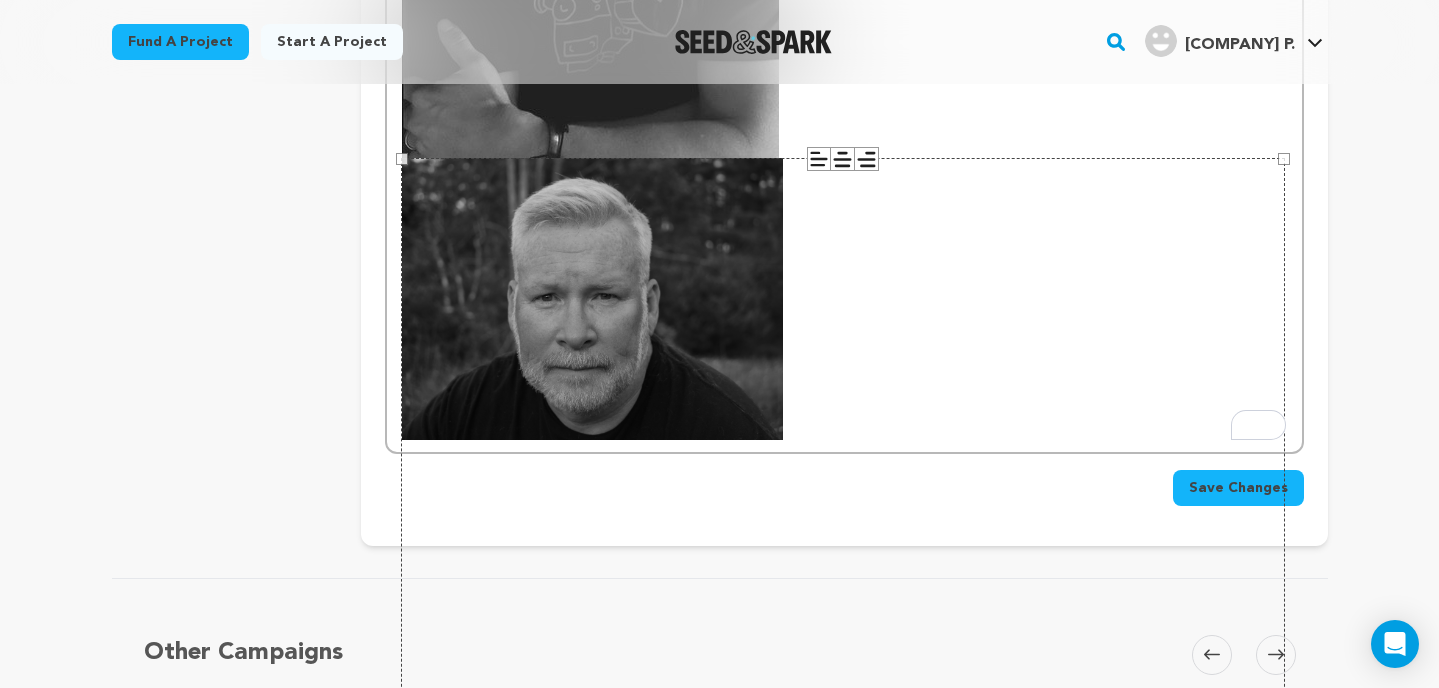 click on "884 × 654" at bounding box center [843, 485] 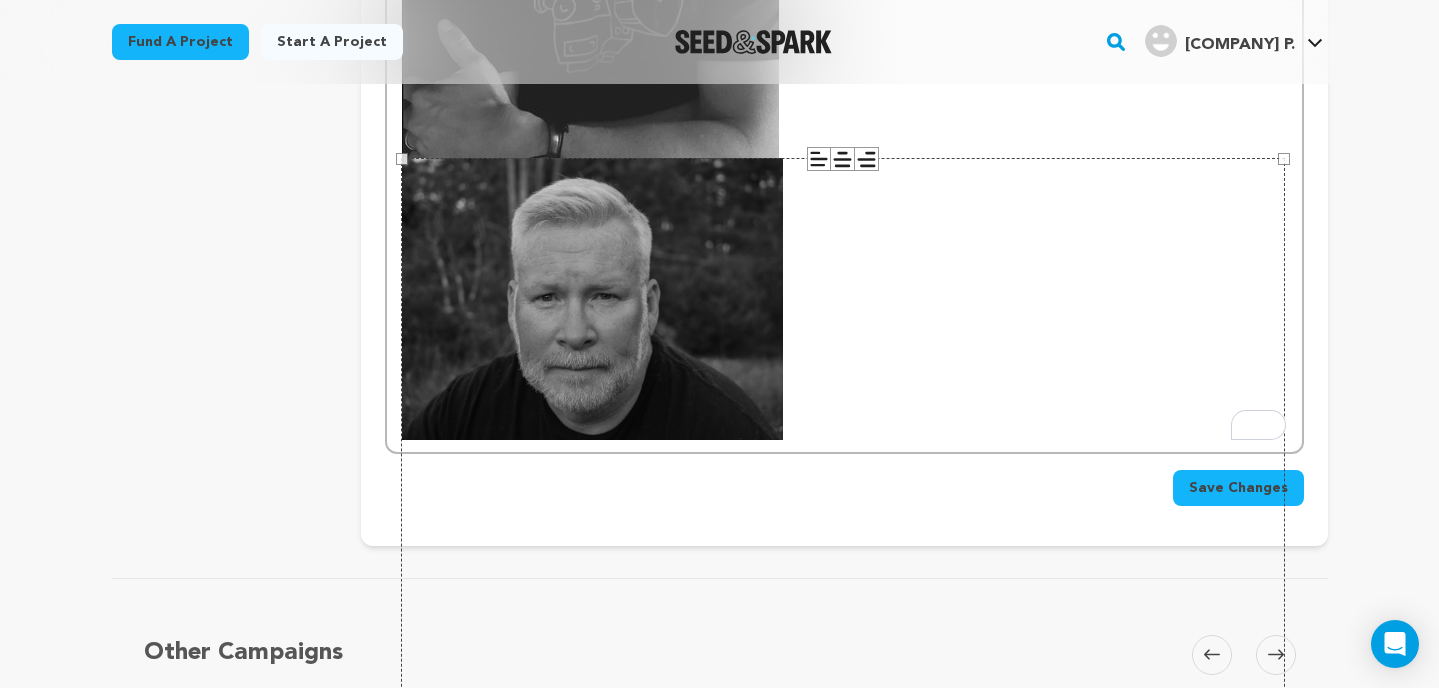 click on "884 × 654" at bounding box center [843, 485] 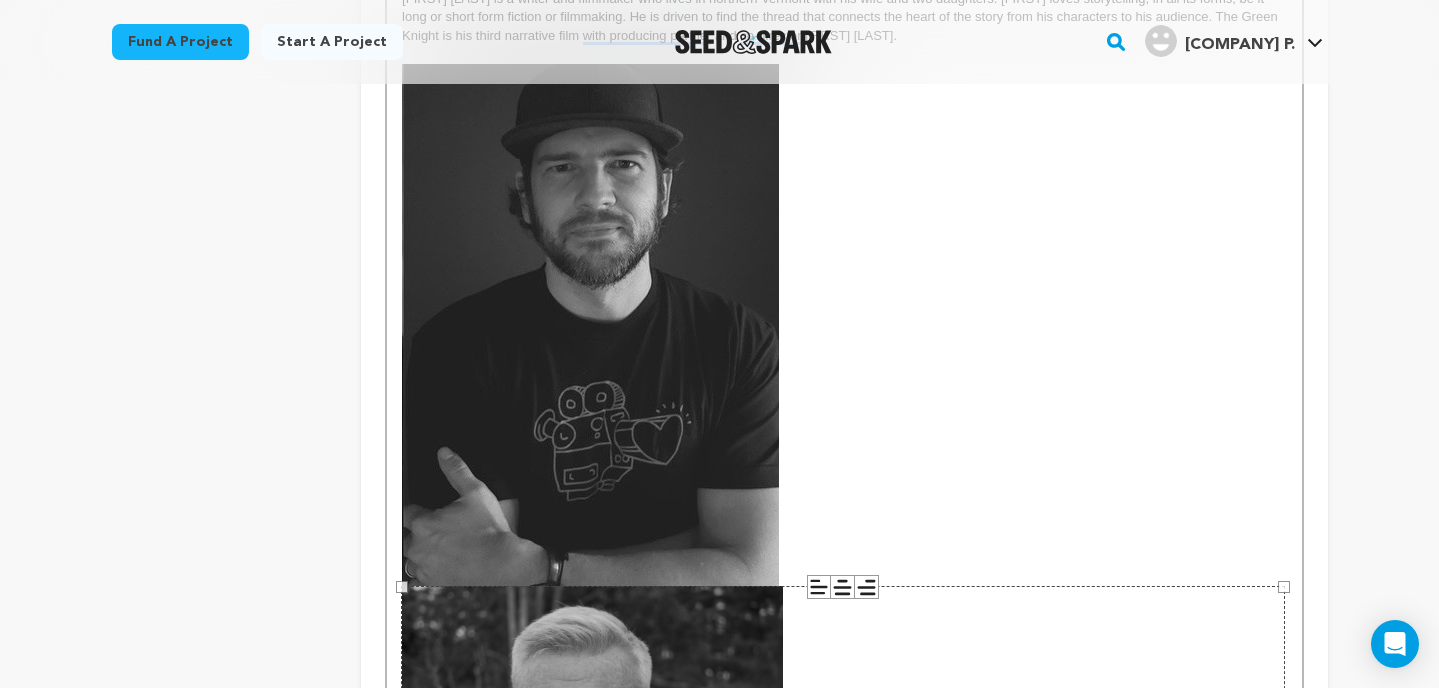 click at bounding box center [590, 325] 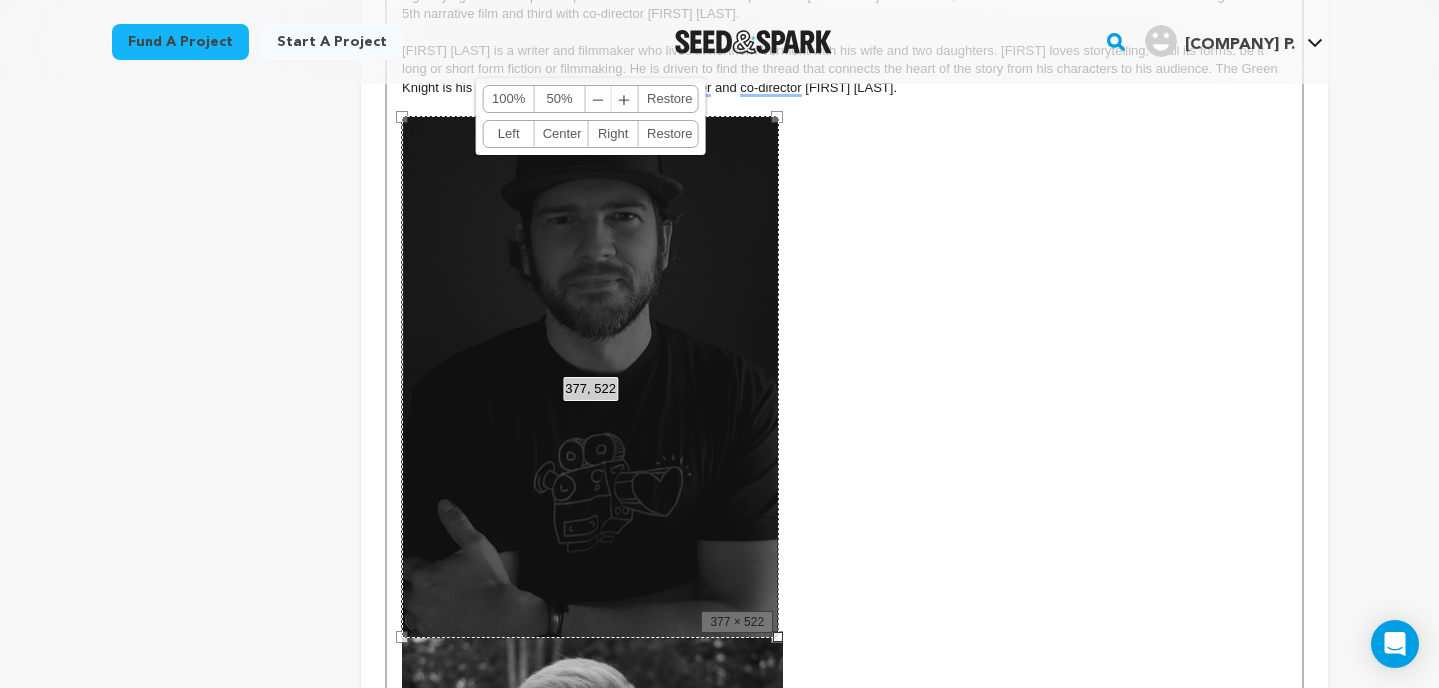 scroll, scrollTop: 720, scrollLeft: 0, axis: vertical 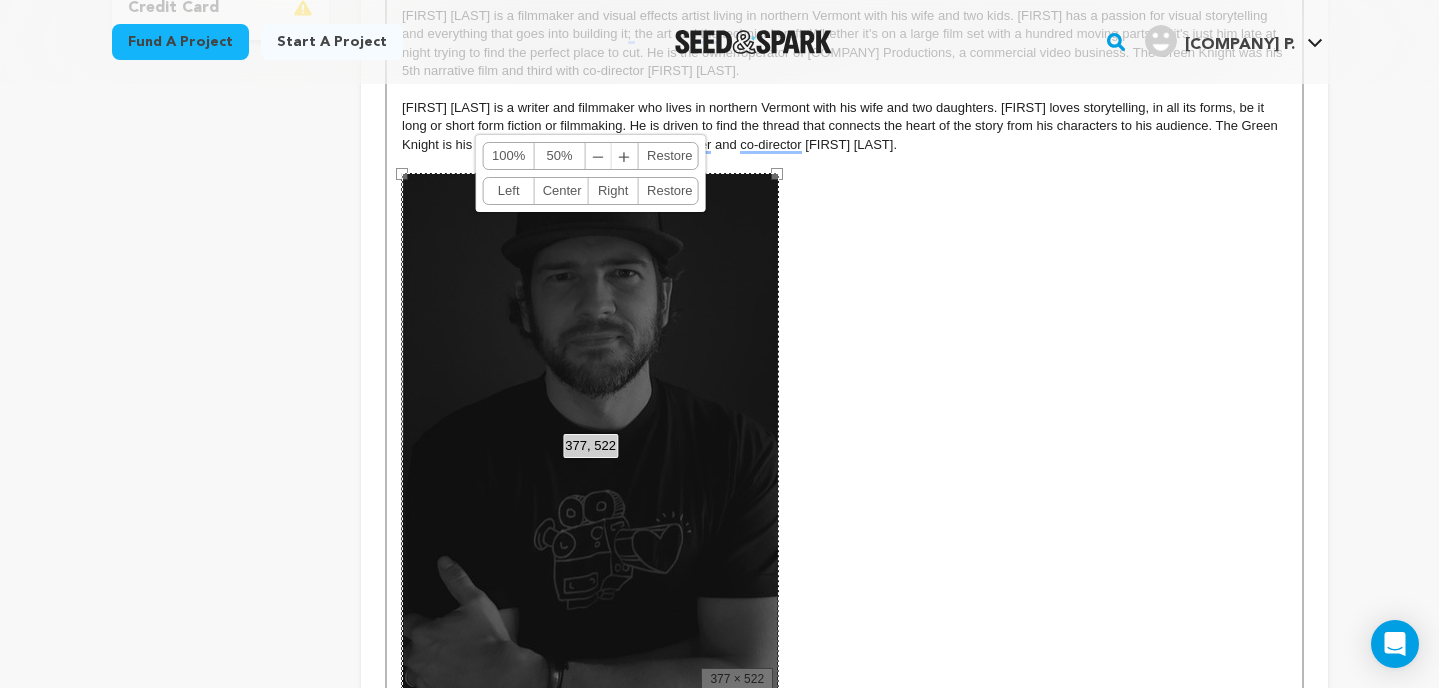 click on "50%" at bounding box center (560, 156) 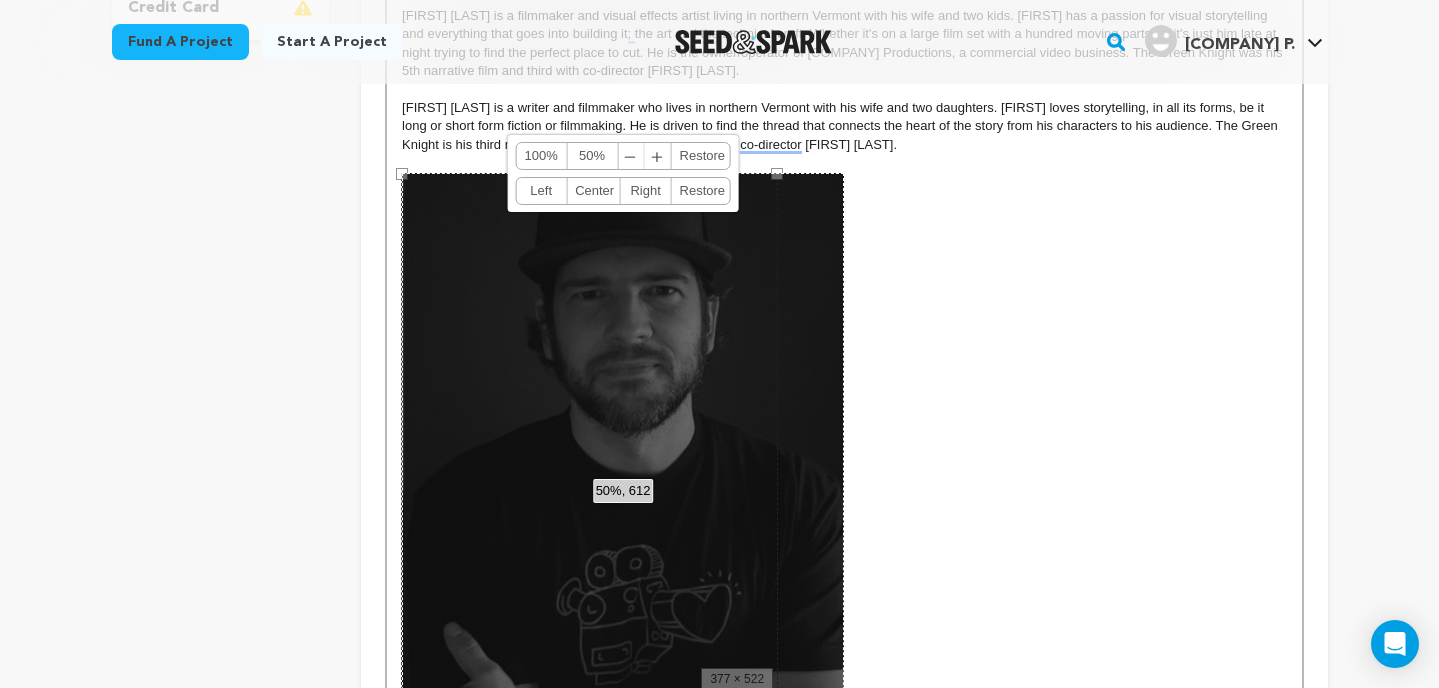 click on "﹣" at bounding box center (631, 156) 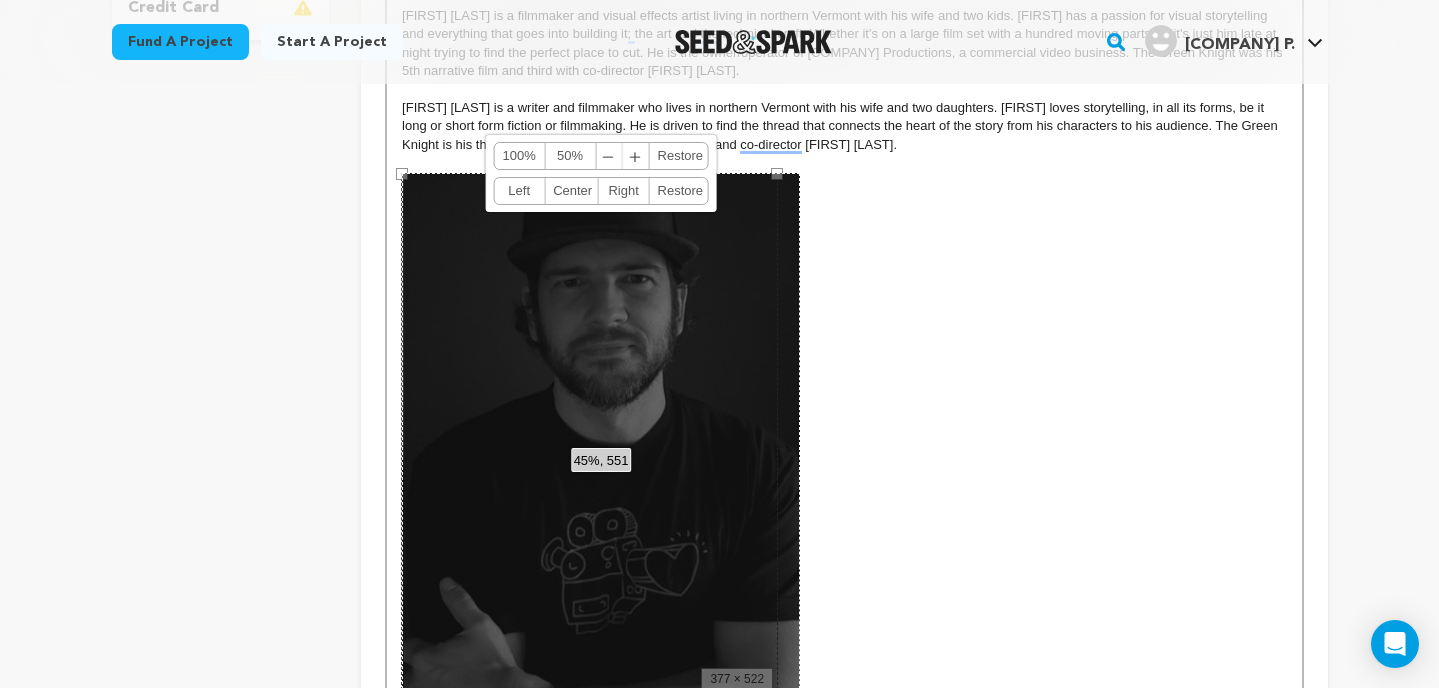 click on "﹣" at bounding box center (609, 156) 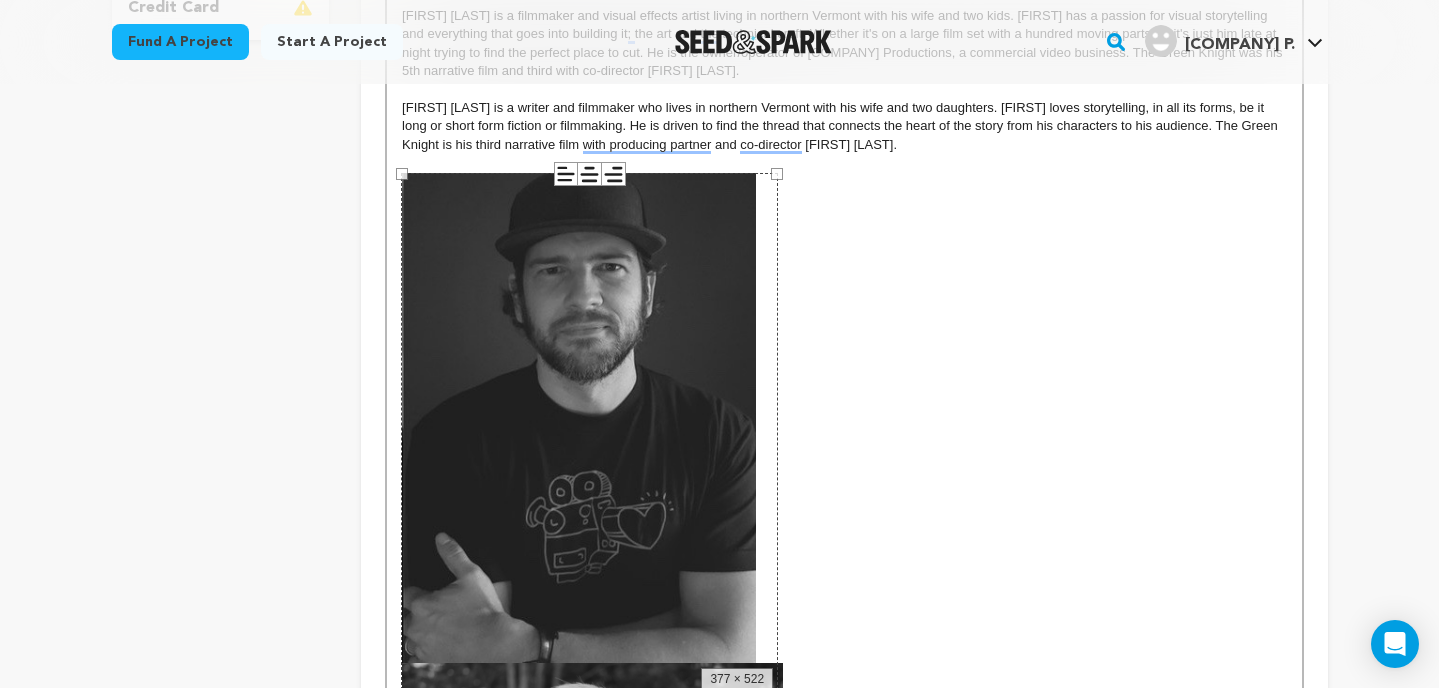 click at bounding box center [844, 559] 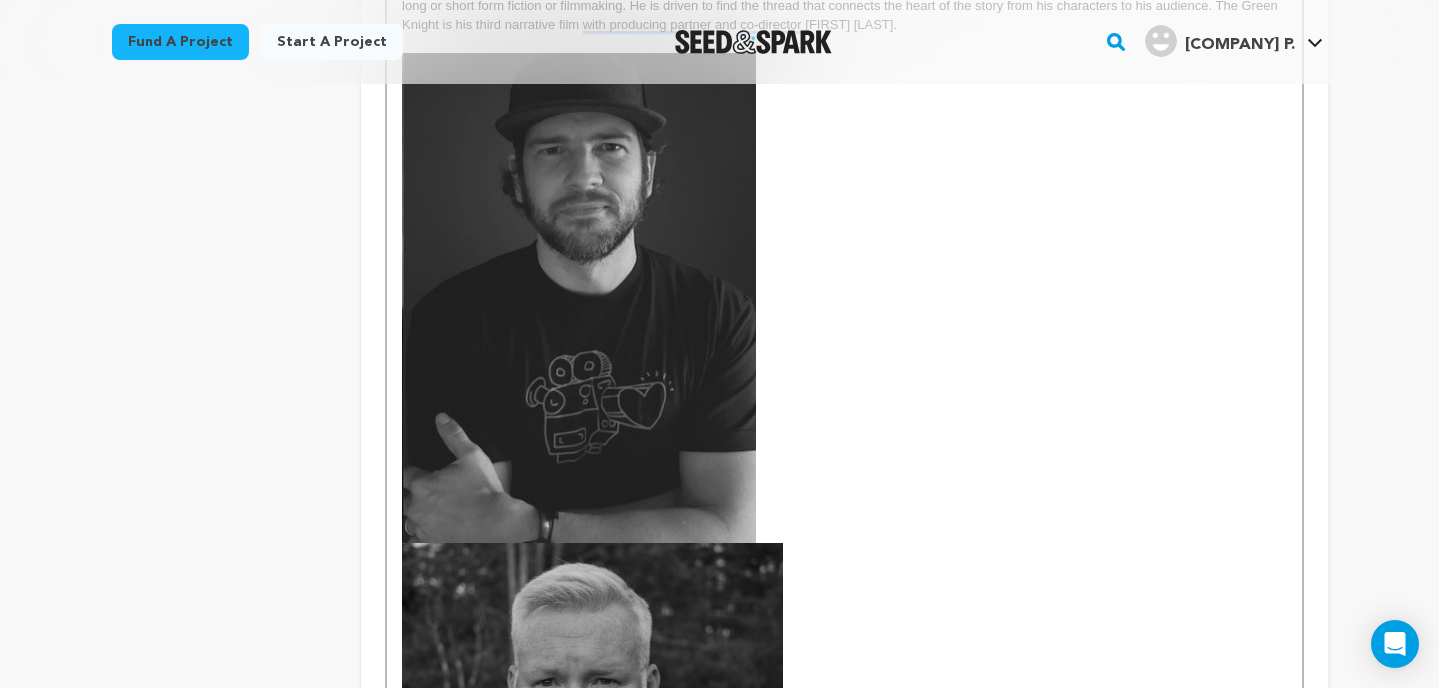 scroll, scrollTop: 842, scrollLeft: 0, axis: vertical 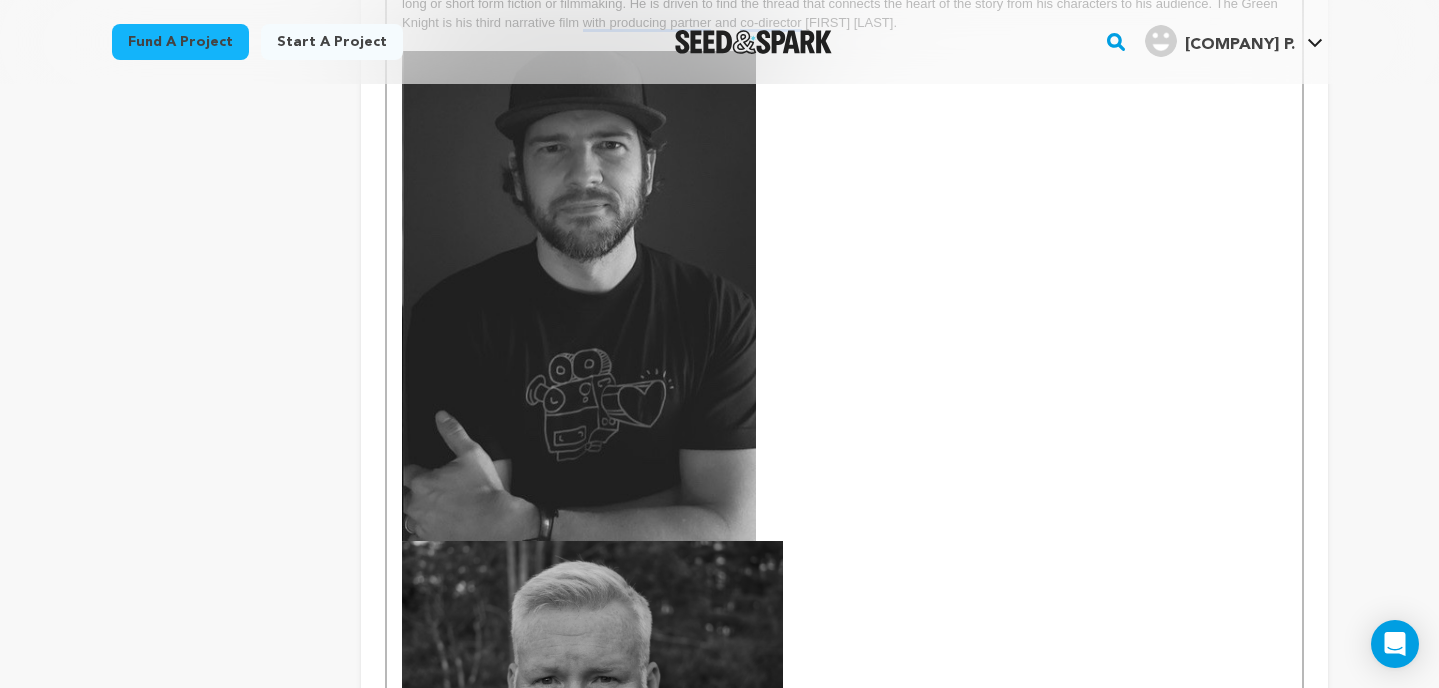 click at bounding box center [592, 682] 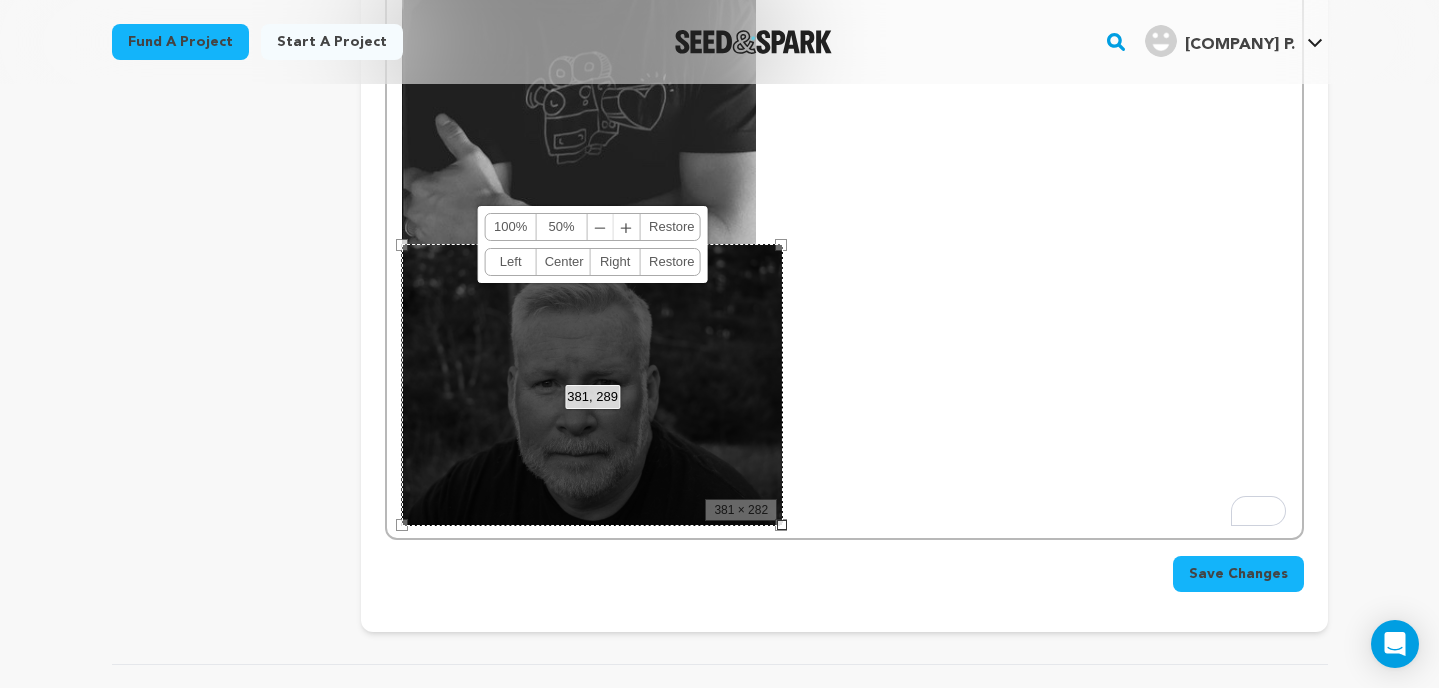 scroll, scrollTop: 1140, scrollLeft: 0, axis: vertical 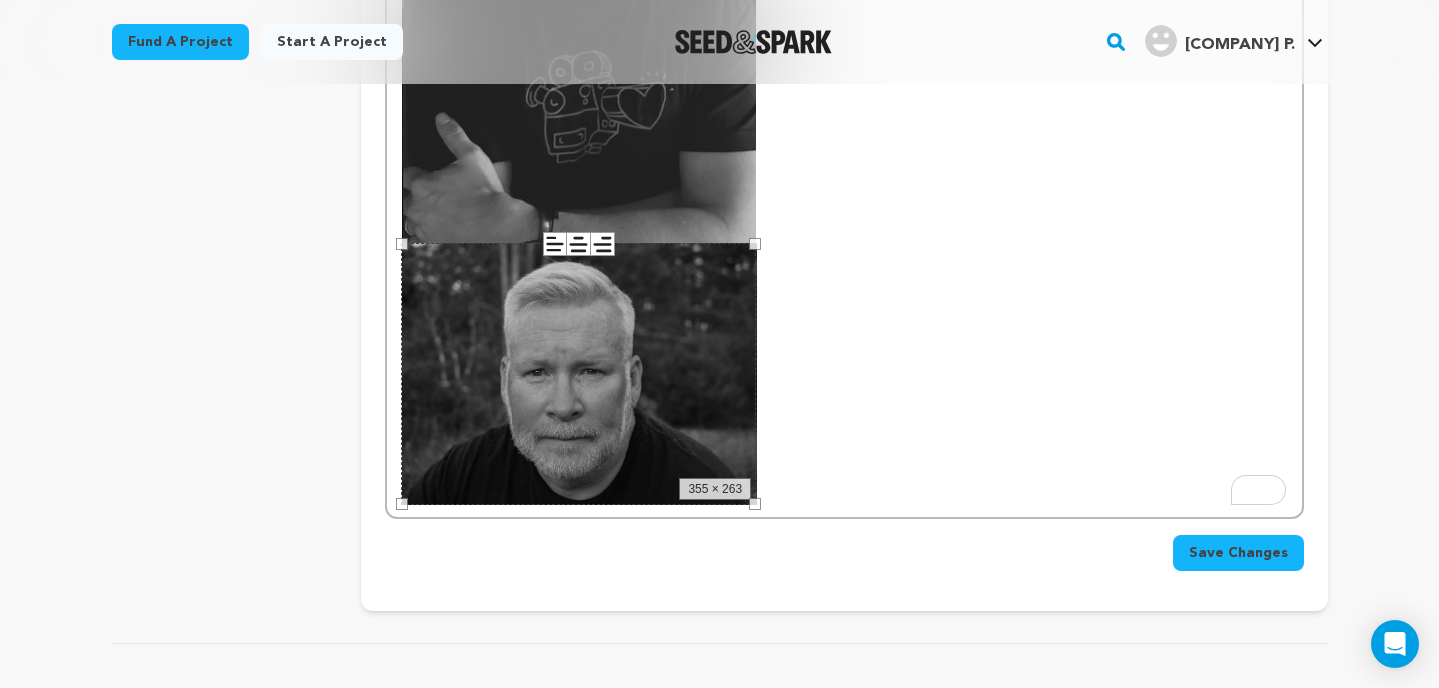 drag, startPoint x: 780, startPoint y: 242, endPoint x: 754, endPoint y: 271, distance: 38.948685 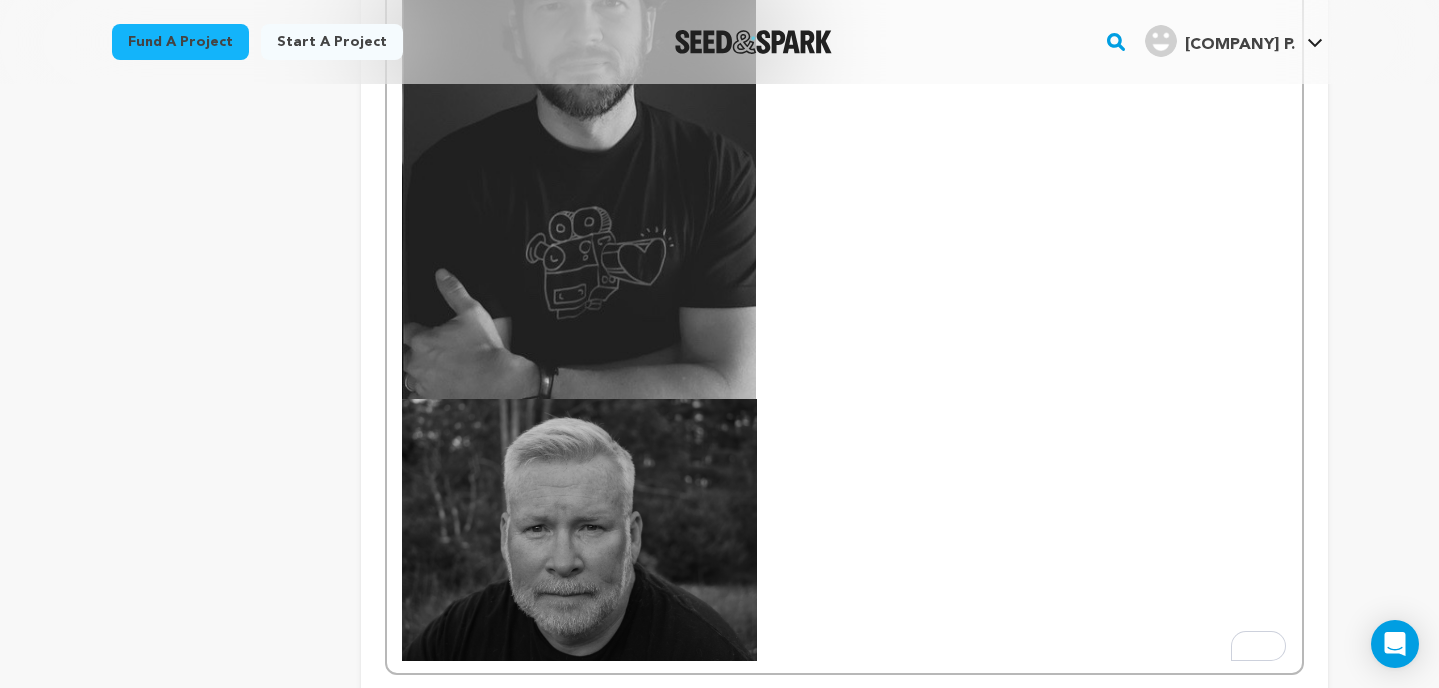 scroll, scrollTop: 1120, scrollLeft: 0, axis: vertical 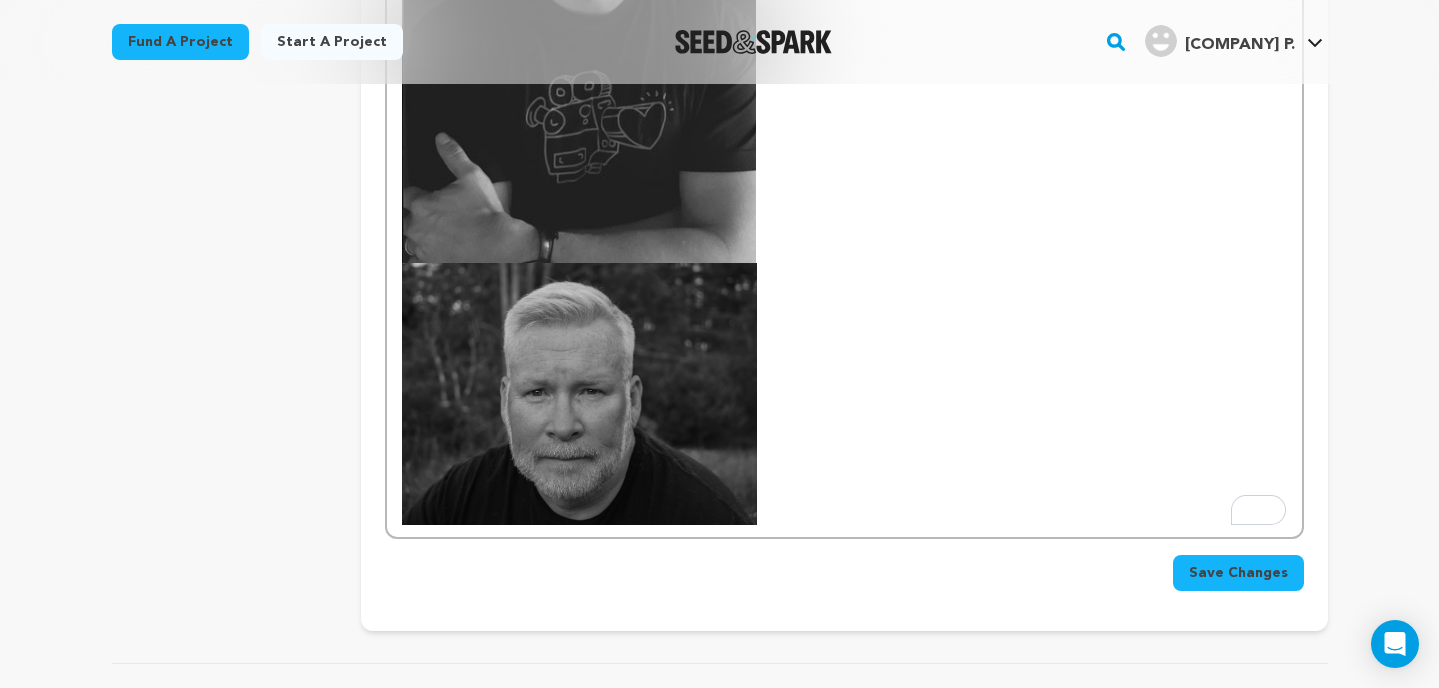 click on "Save Changes" at bounding box center [1238, 573] 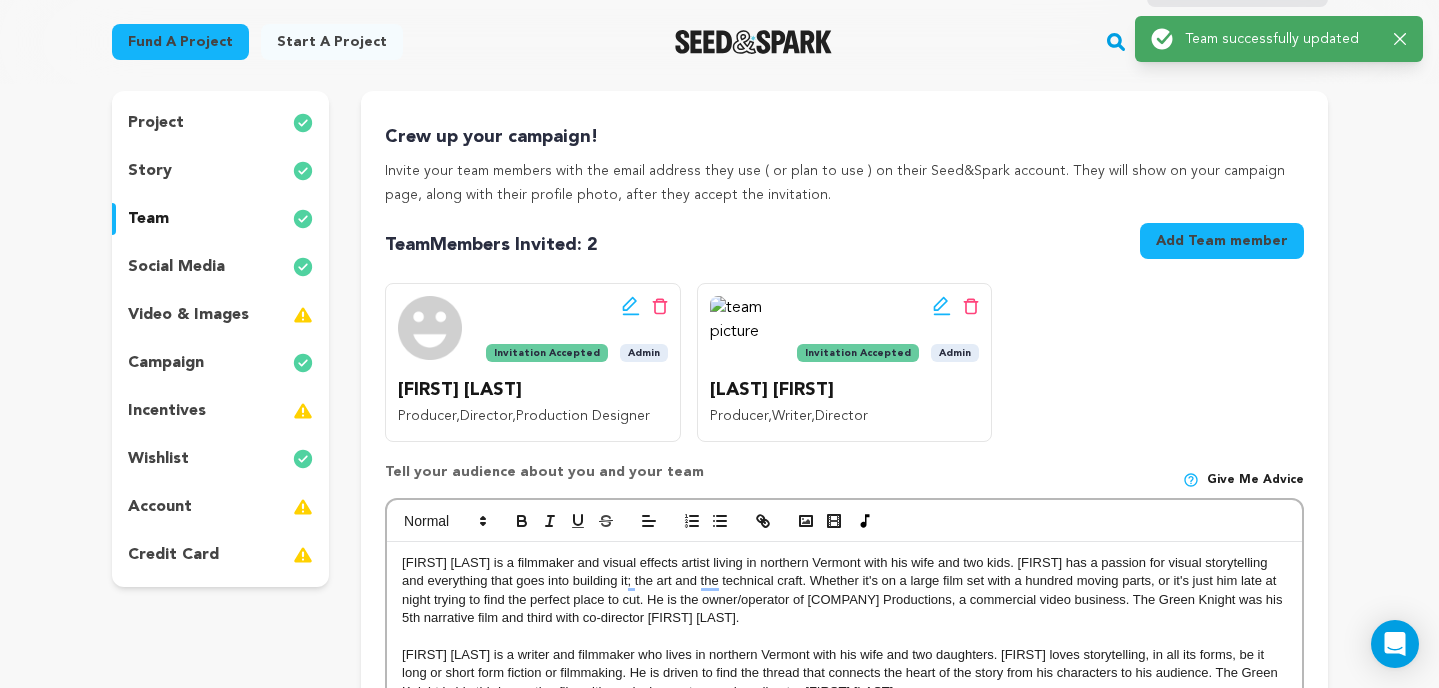scroll, scrollTop: 0, scrollLeft: 0, axis: both 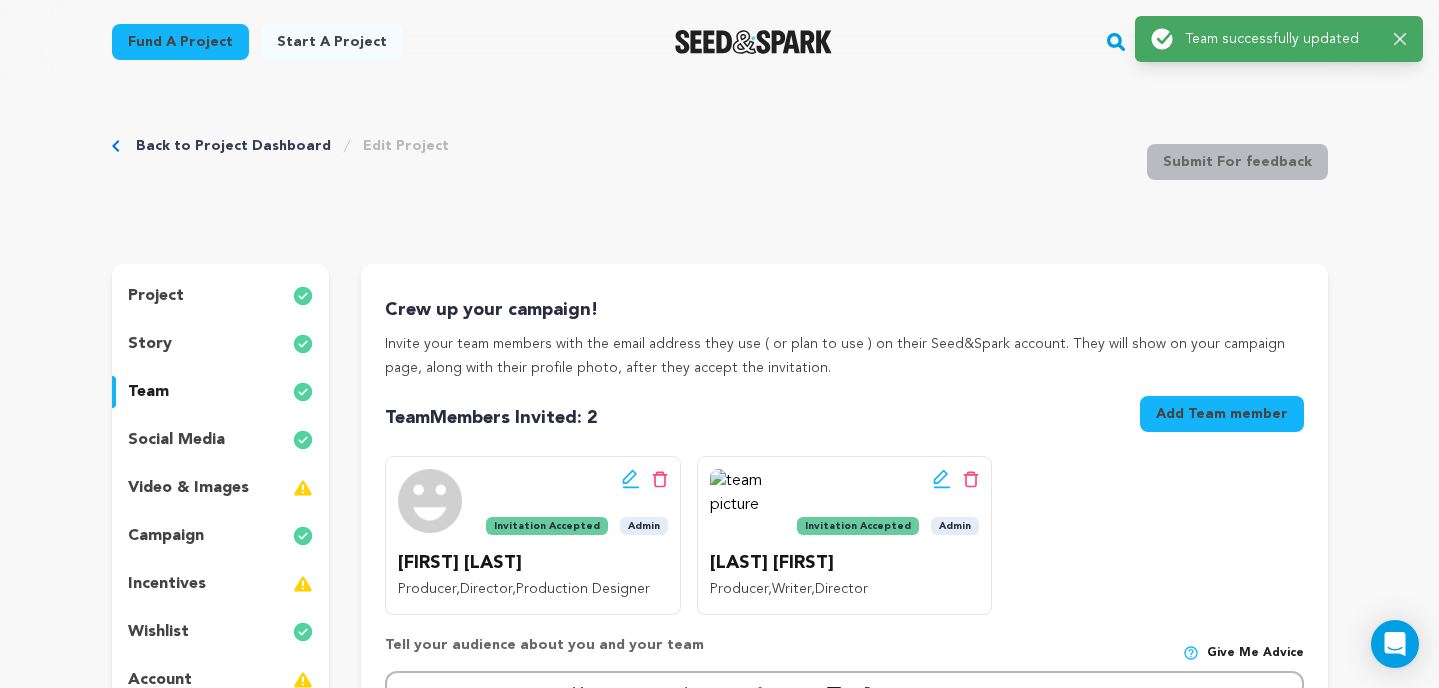 click on "social media" at bounding box center (176, 440) 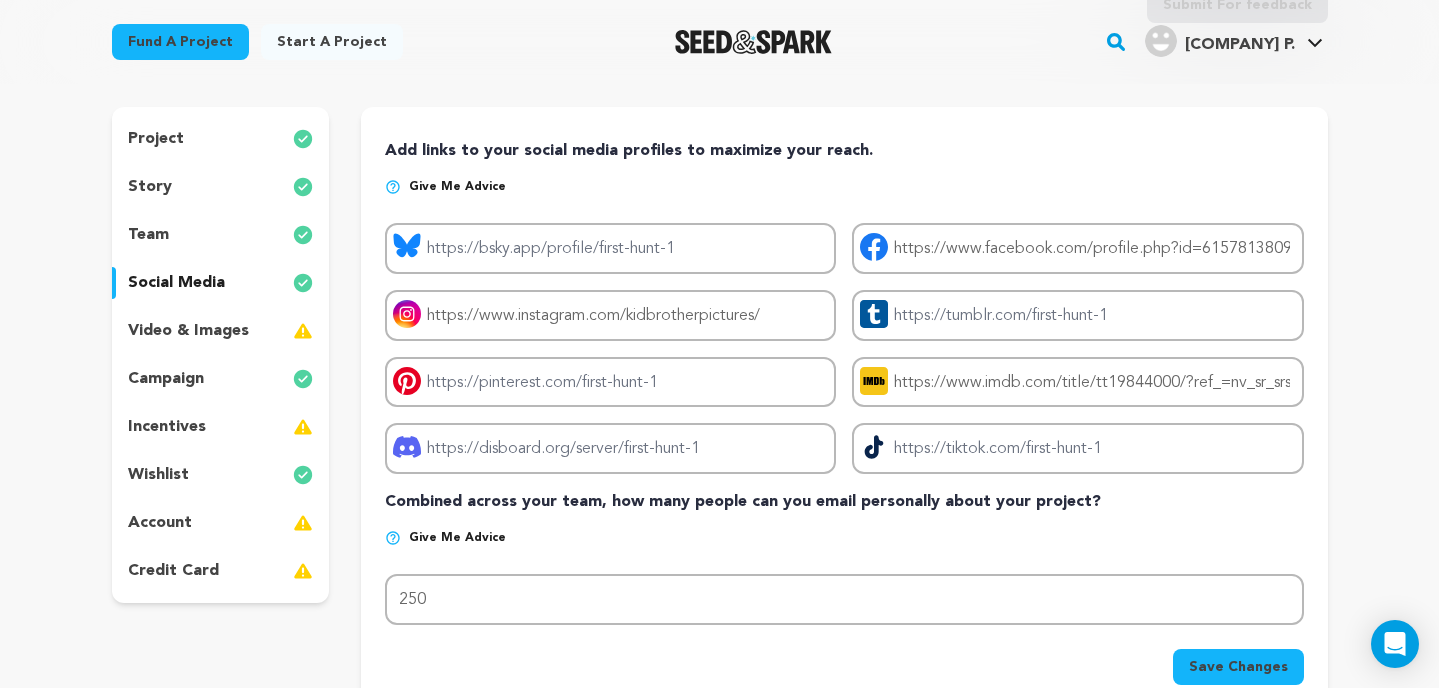 scroll, scrollTop: 160, scrollLeft: 0, axis: vertical 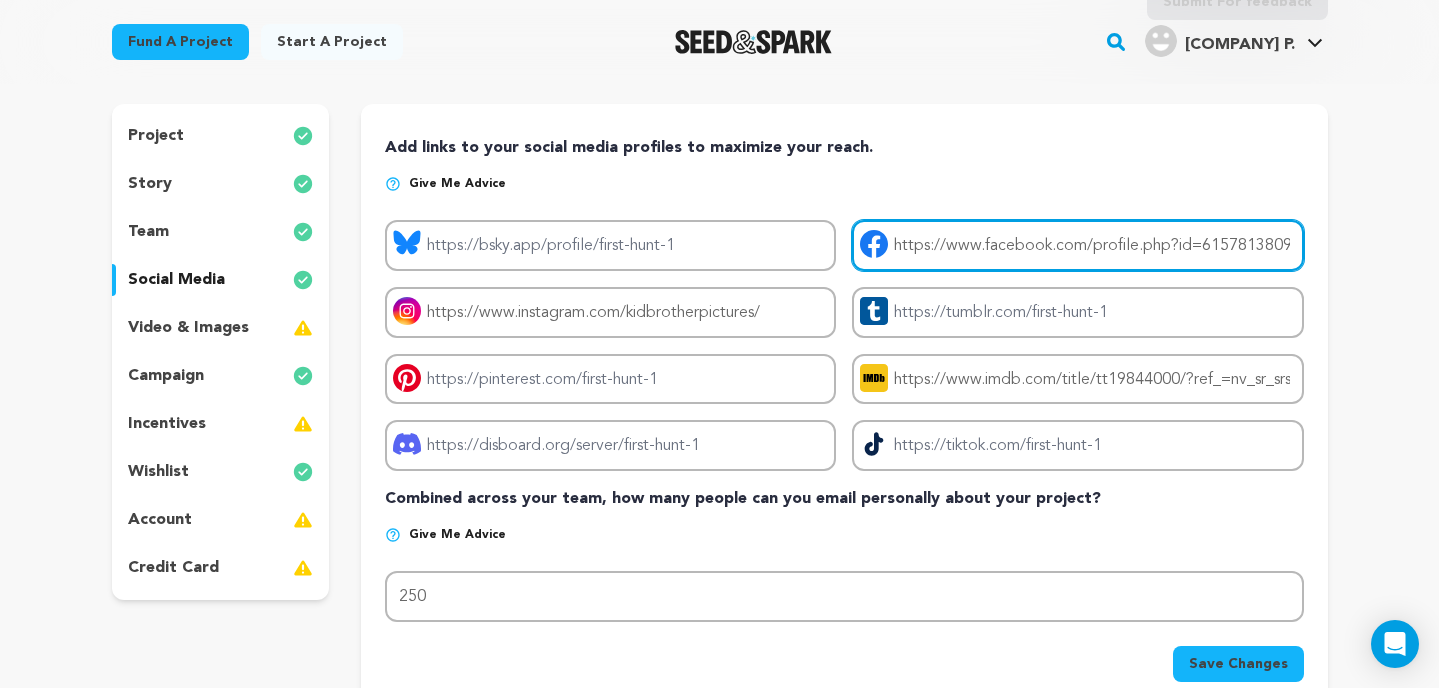 click on "https://www.facebook.com/profile.php?id=61578138091561" at bounding box center (1077, 245) 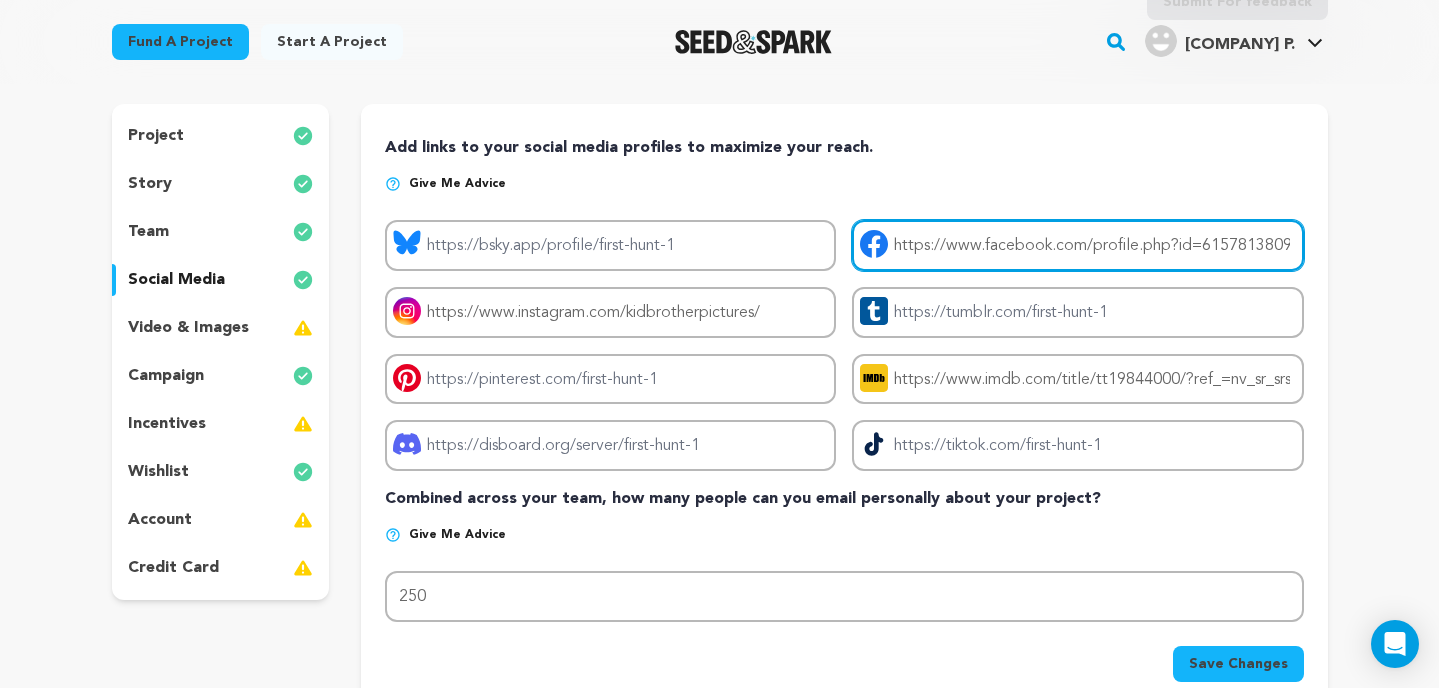 click on "https://www.facebook.com/profile.php?id=61578138091561" at bounding box center [1077, 245] 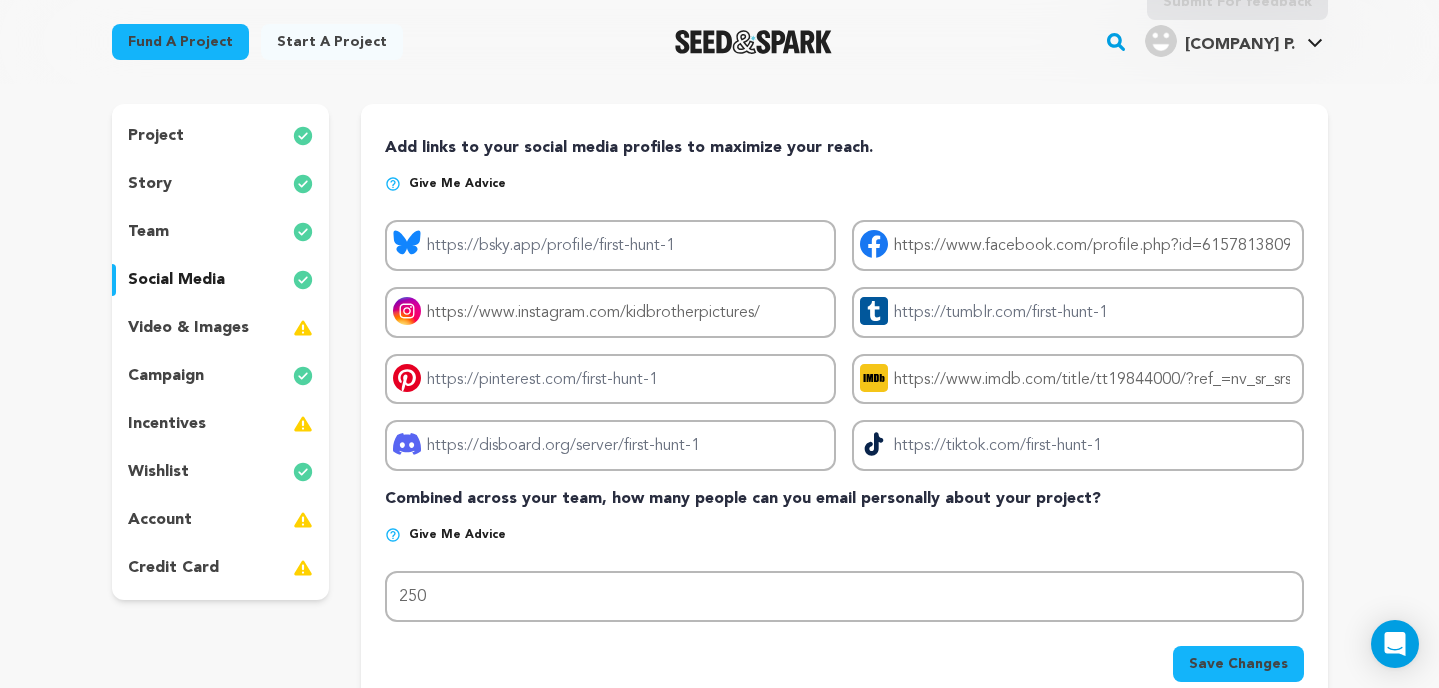 click on "Fund a project
Start a project
Search" at bounding box center (719, 666) 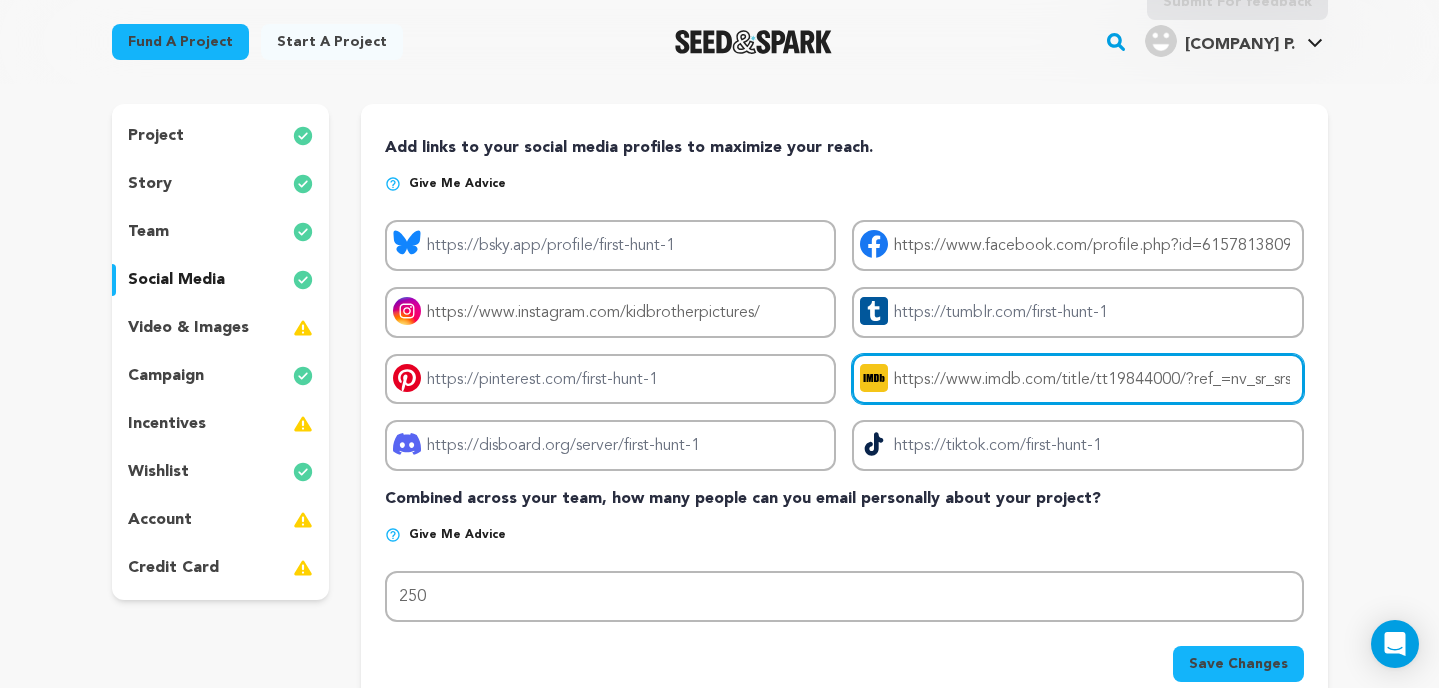 click on "https://www.imdb.com/title/tt19844000/?ref_=nv_sr_srsg_3_tt_8_nm_0_in_0_q_the%2520green%2520knight" at bounding box center (1077, 379) 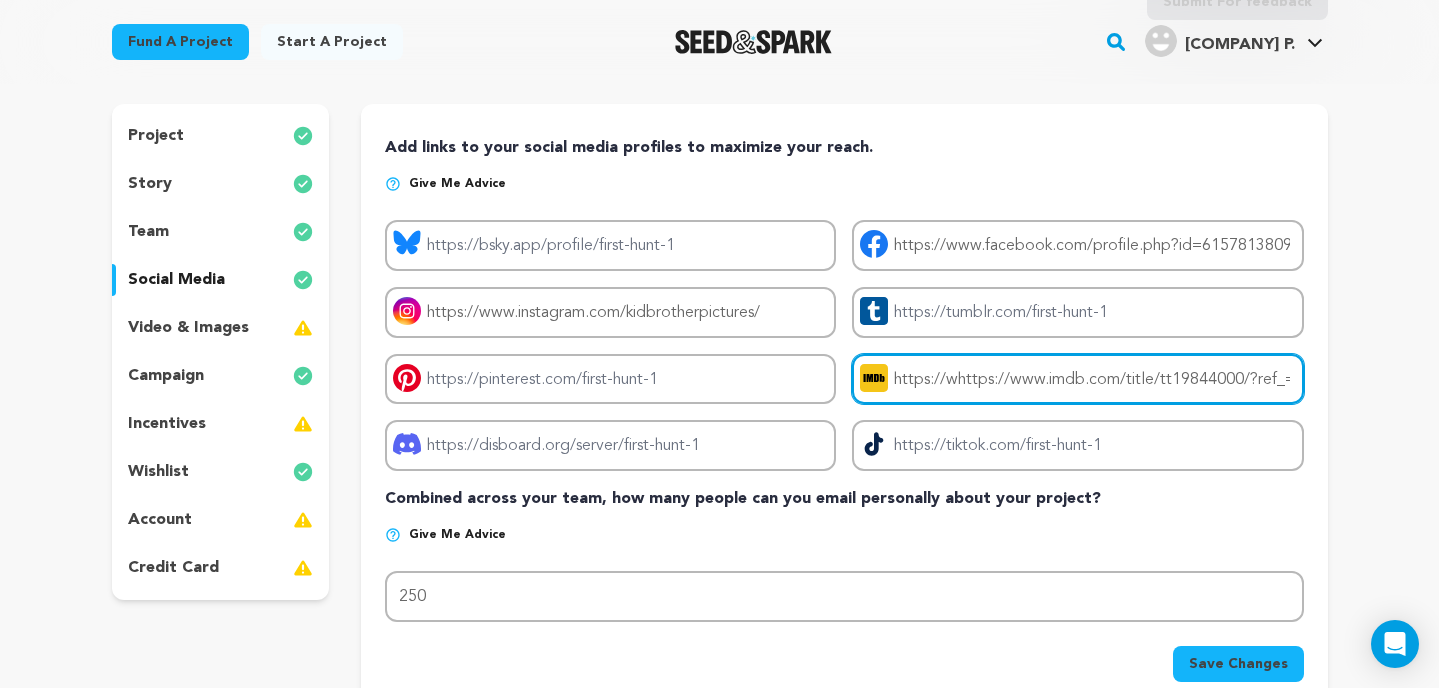 scroll, scrollTop: 0, scrollLeft: 447, axis: horizontal 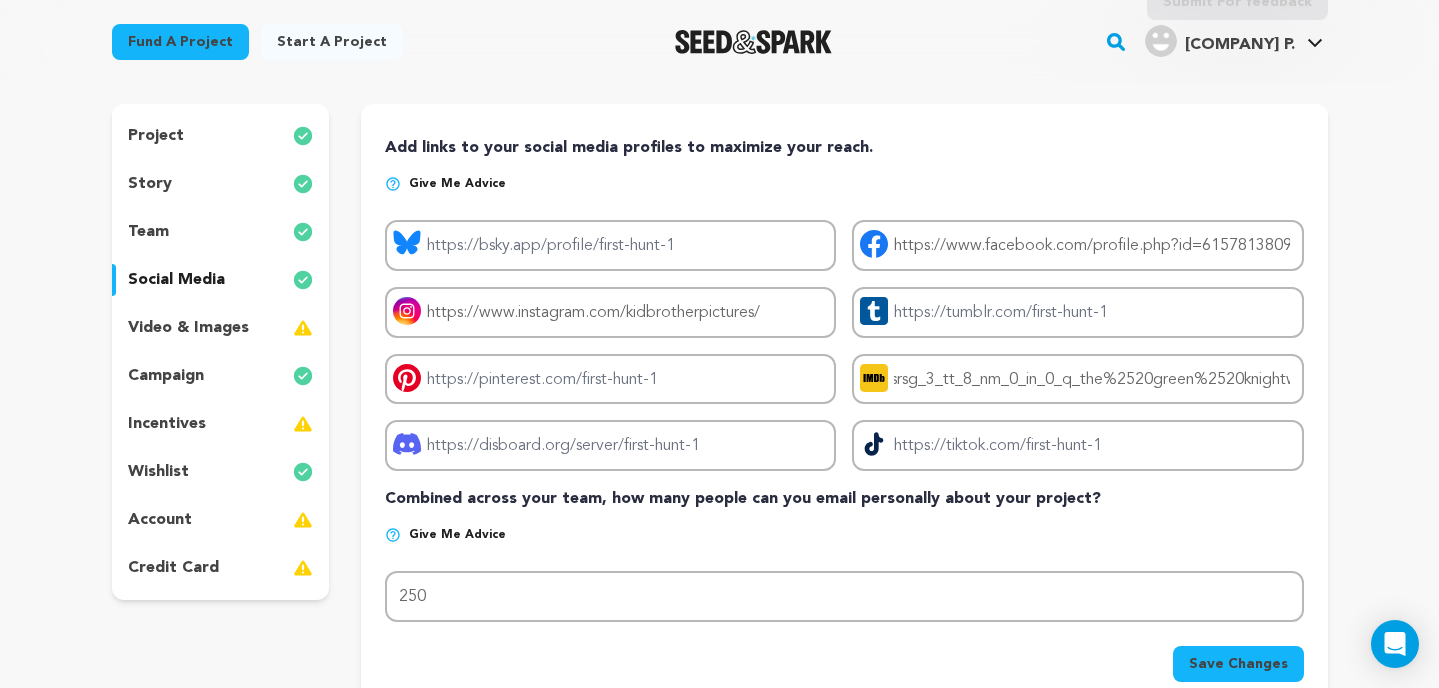 click on "Save Changes" at bounding box center (1238, 664) 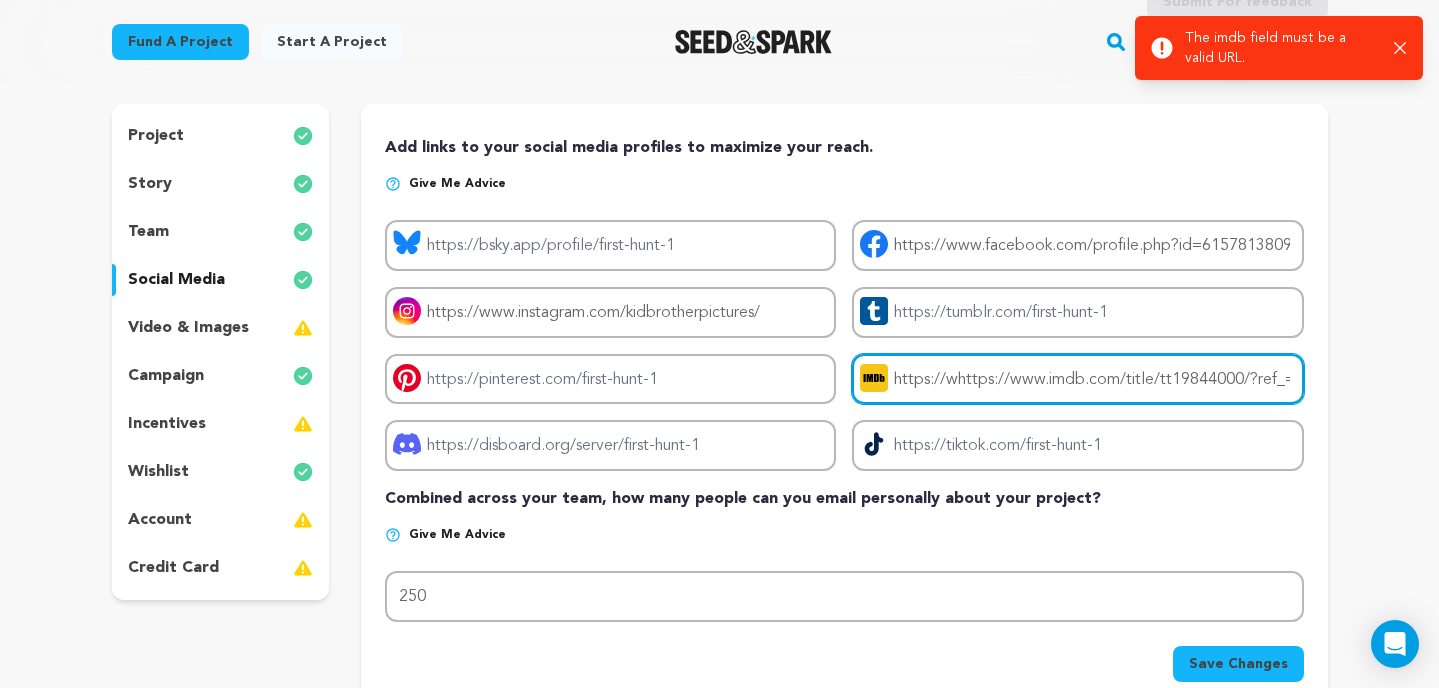click on "https://whttps://www.imdb.com/title/tt19844000/?ref_=nv_sr_srsg_3_tt_8_nm_0_in_0_q_the%2520green%2520knightww.imdb.com/title/tt19844000/?ref_=nv_sr_srsg_3_tt_8_nm_0_in_0_q_the%2520green%2520knight" at bounding box center [1077, 379] 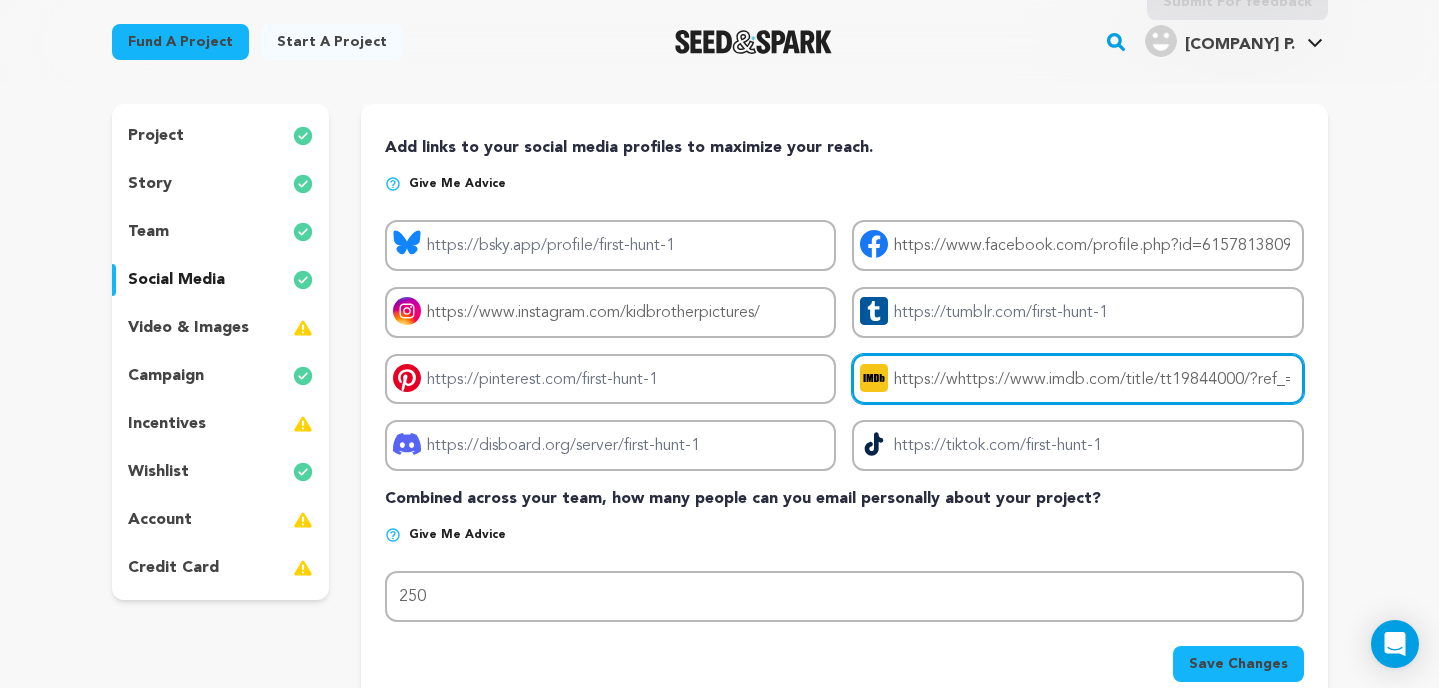 click on "https://whttps://www.imdb.com/title/tt19844000/?ref_=nv_sr_srsg_3_tt_8_nm_0_in_0_q_the%2520green%2520knightww.imdb.com/title/tt19844000/?ref_=nv_sr_srsg_3_tt_8_nm_0_in_0_q_the%2520green%2520knight" at bounding box center (1077, 379) 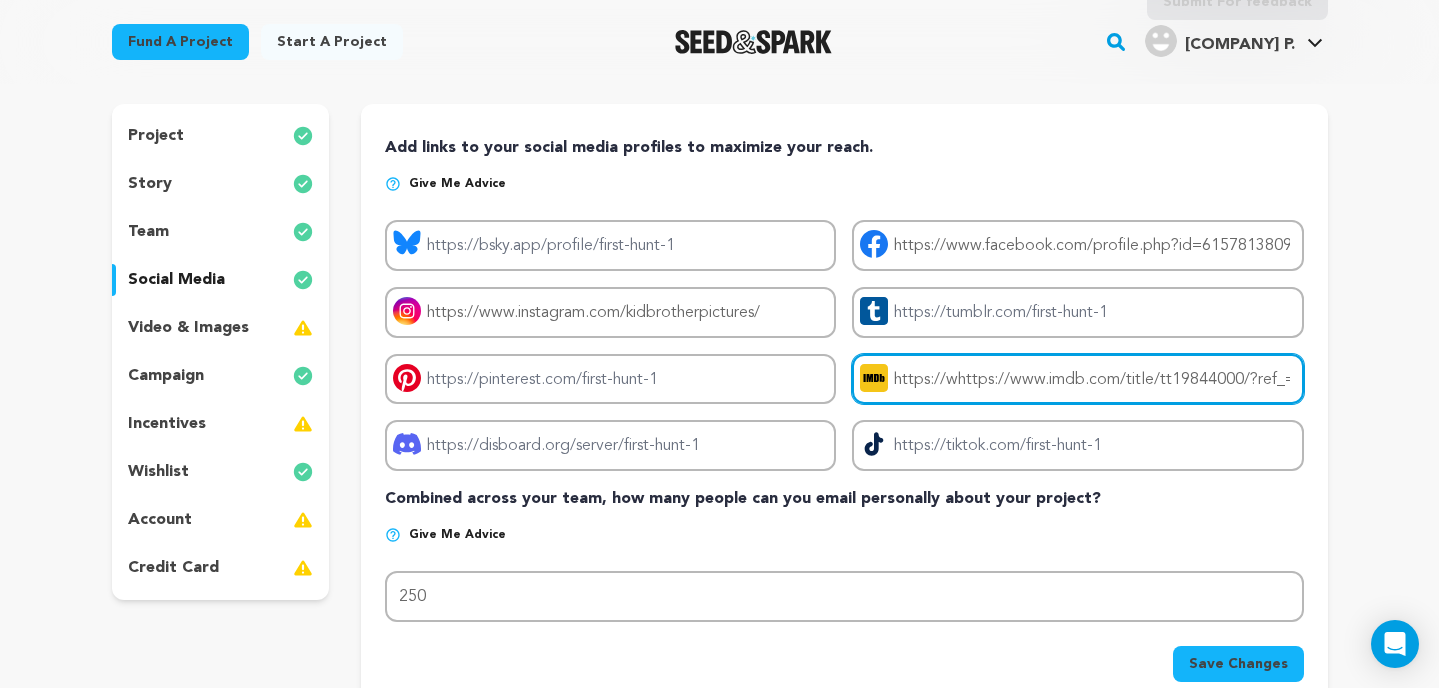 paste 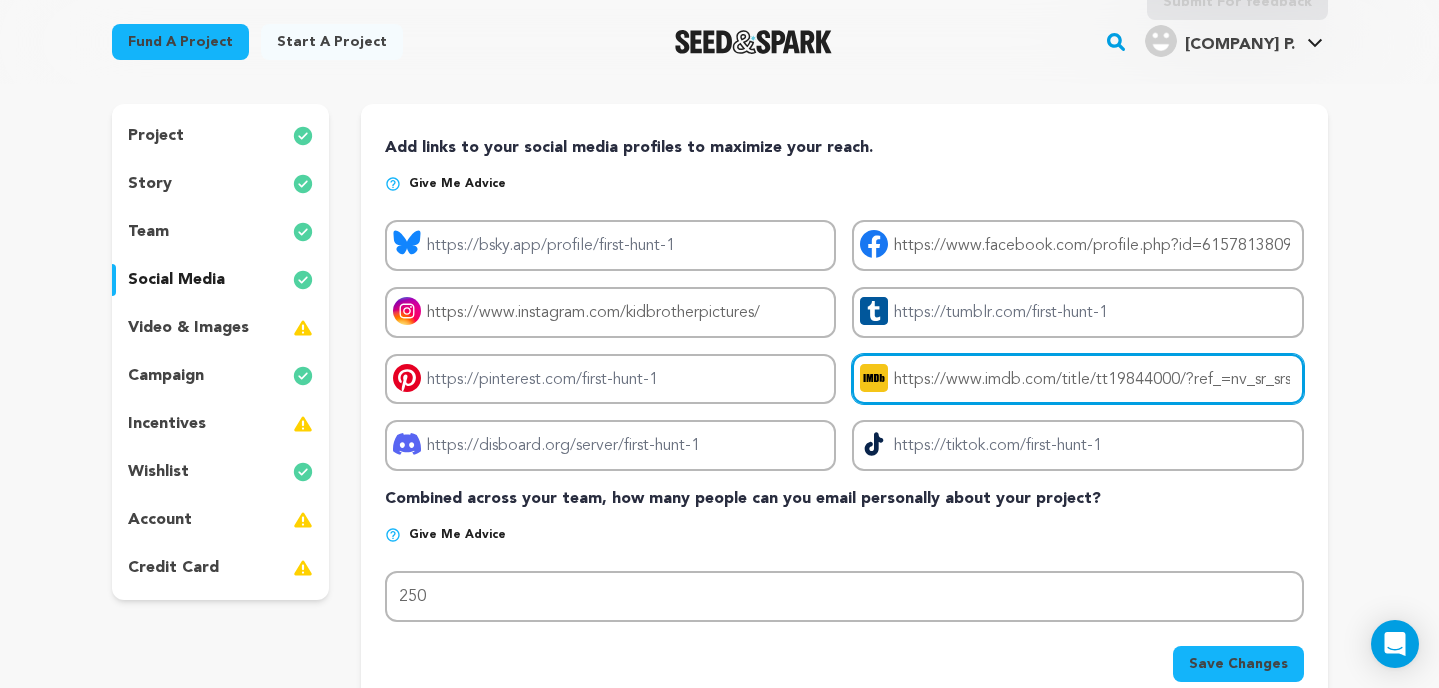 scroll, scrollTop: 0, scrollLeft: 382, axis: horizontal 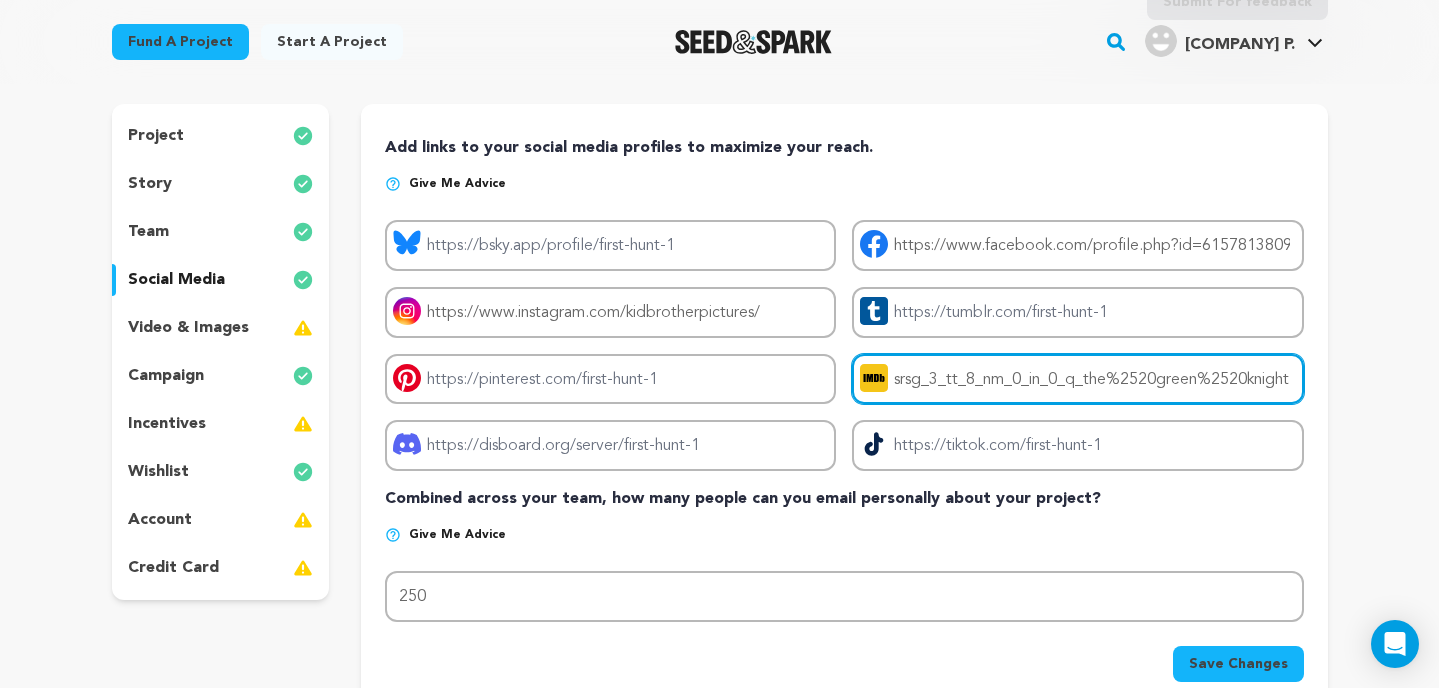 type on "https://www.imdb.com/title/tt19844000/?ref_=nv_sr_srsg_3_tt_8_nm_0_in_0_q_the%2520green%2520knight" 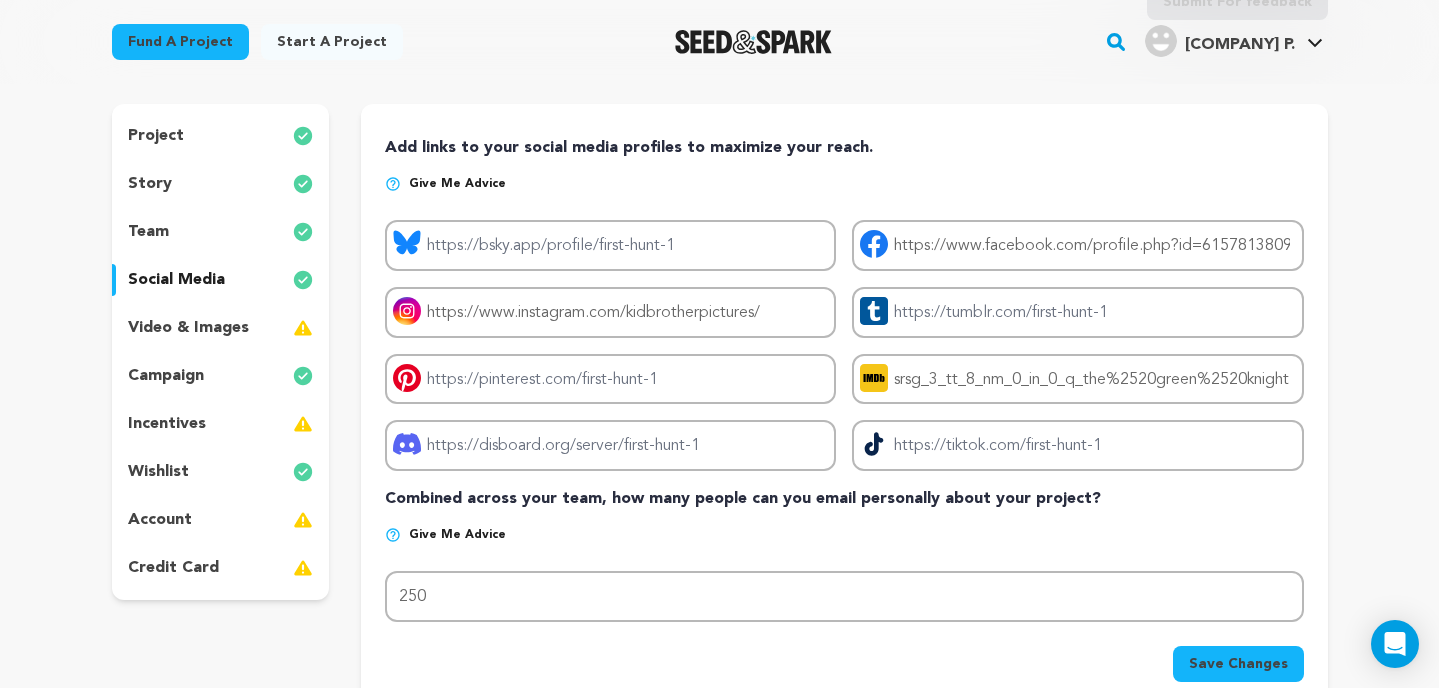 click on "Save Changes" at bounding box center [1238, 664] 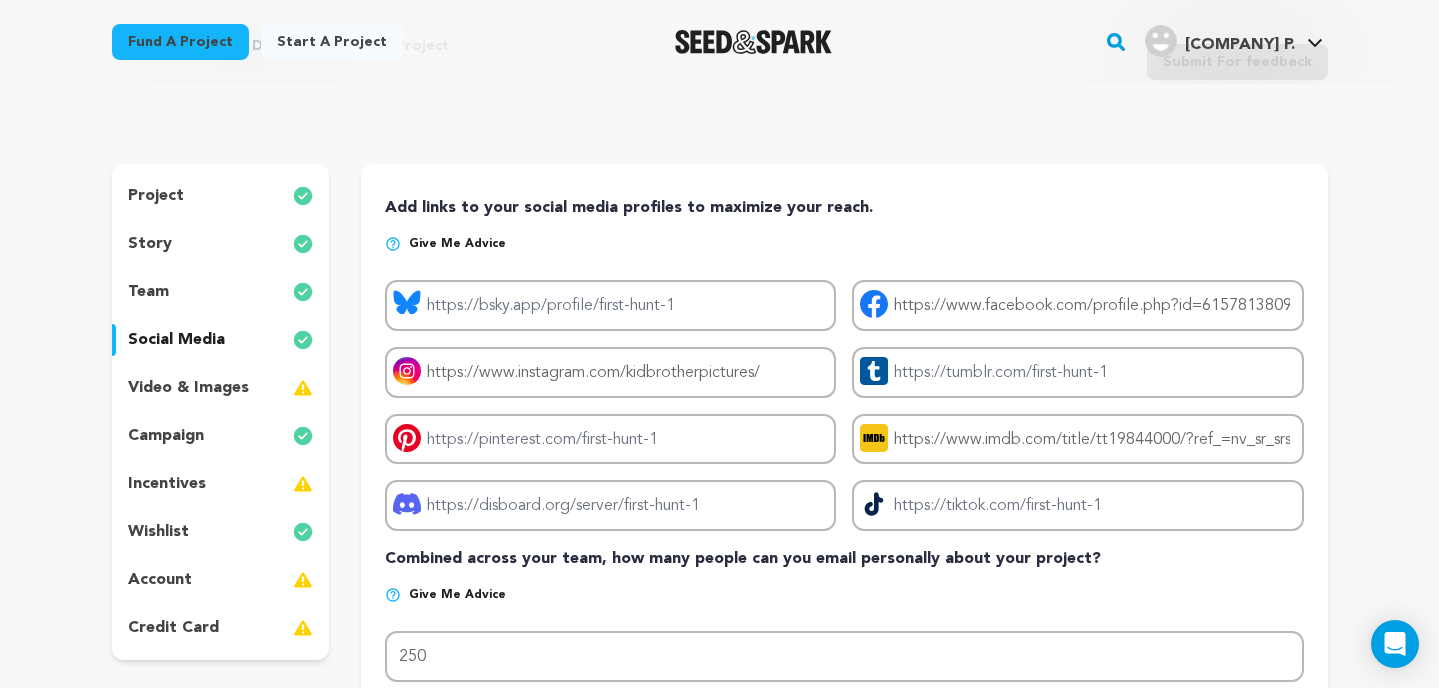 scroll, scrollTop: 102, scrollLeft: 0, axis: vertical 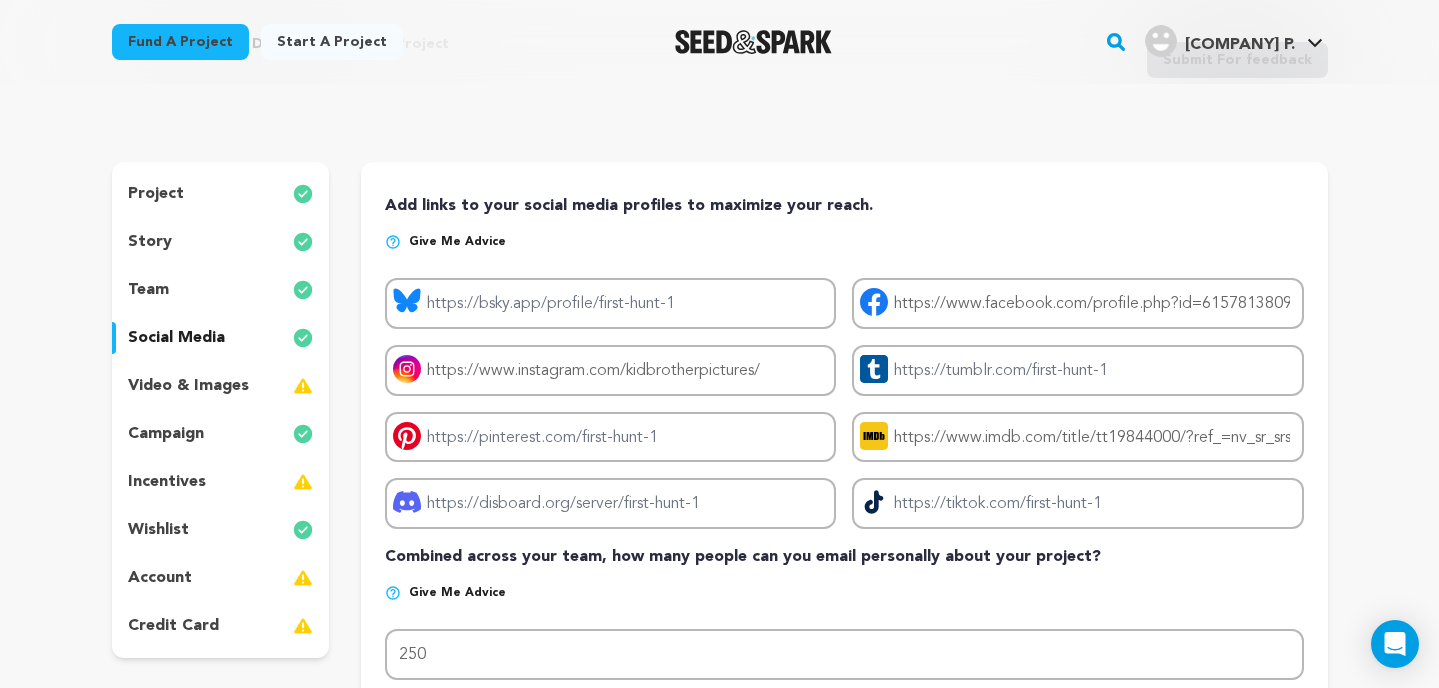 click on "campaign" at bounding box center (221, 434) 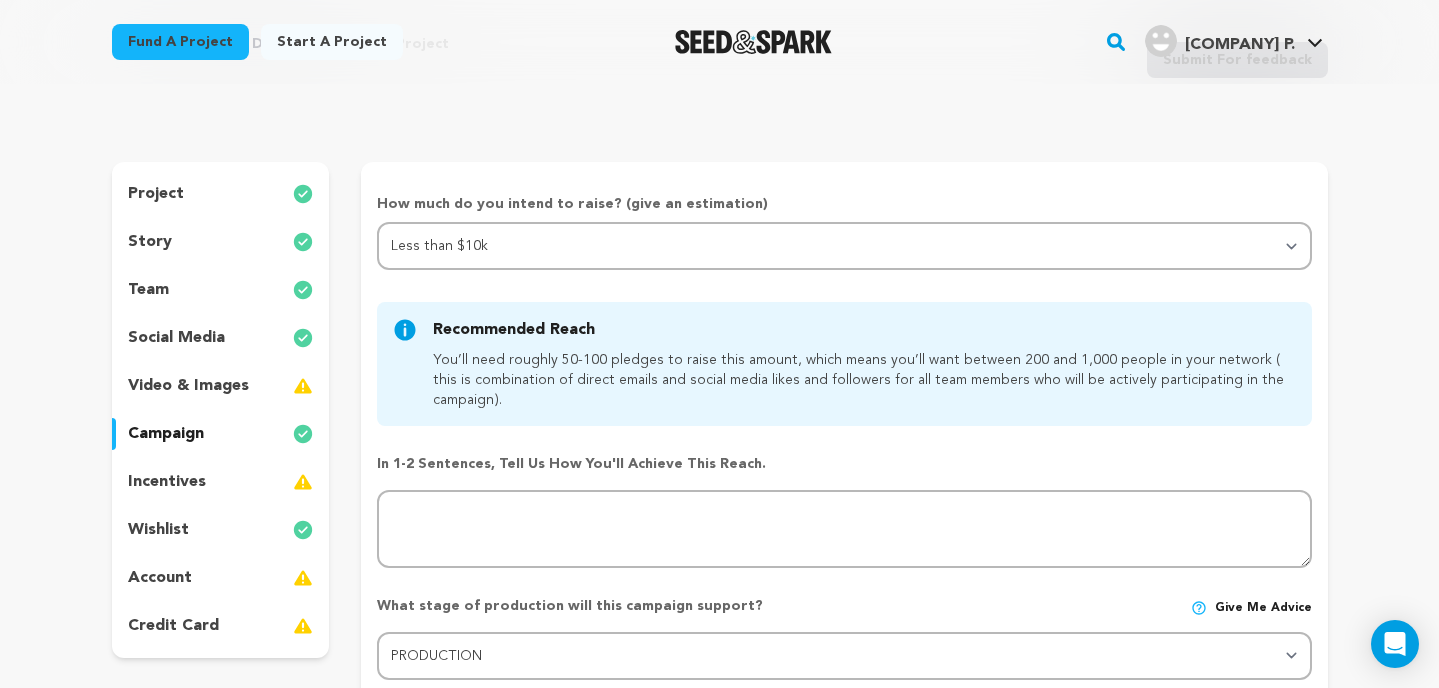 click on "How much do you intend to raise? (give an estimation)
Select your range
Less than $10k 10k - $14k 15k - $24k 25k - $49k 50k or more
Recommended Reach
After you select a target range we'll make some recommendations about the reach you'll
need
to achieve it." at bounding box center (844, 686) 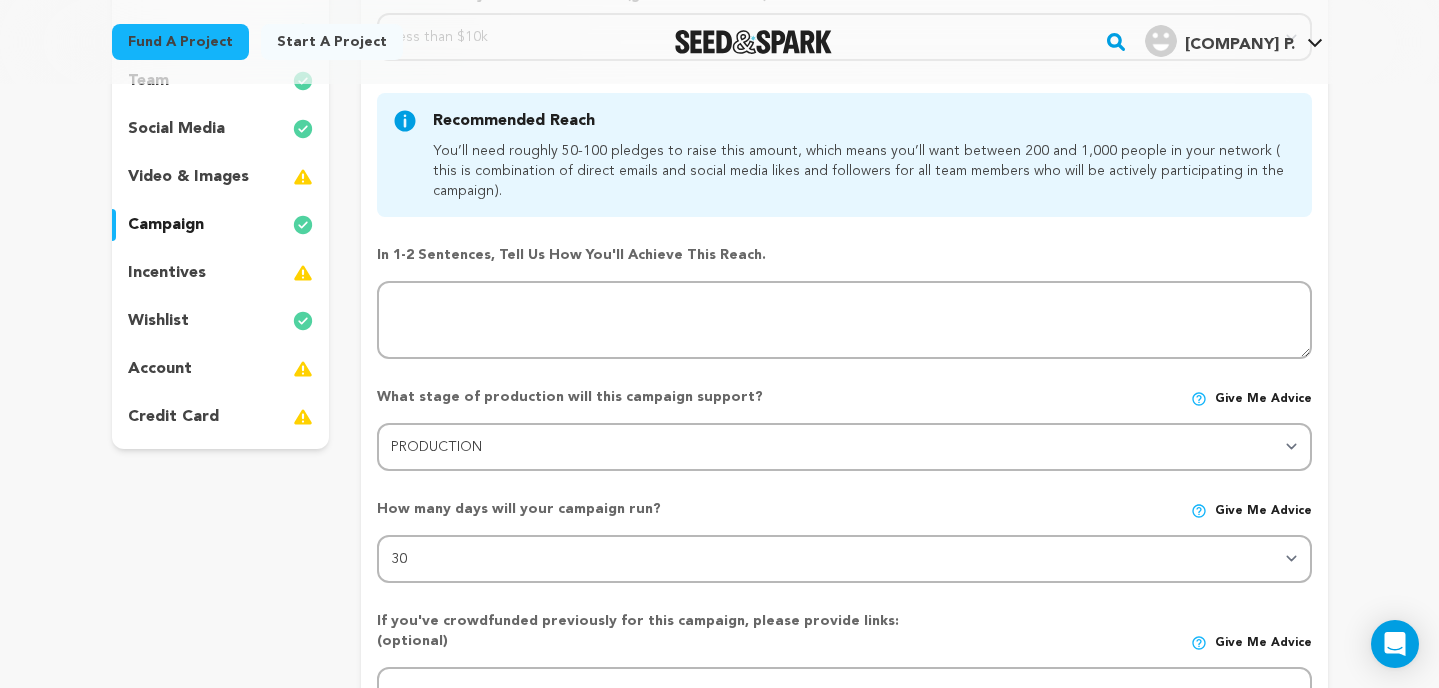 scroll, scrollTop: 310, scrollLeft: 0, axis: vertical 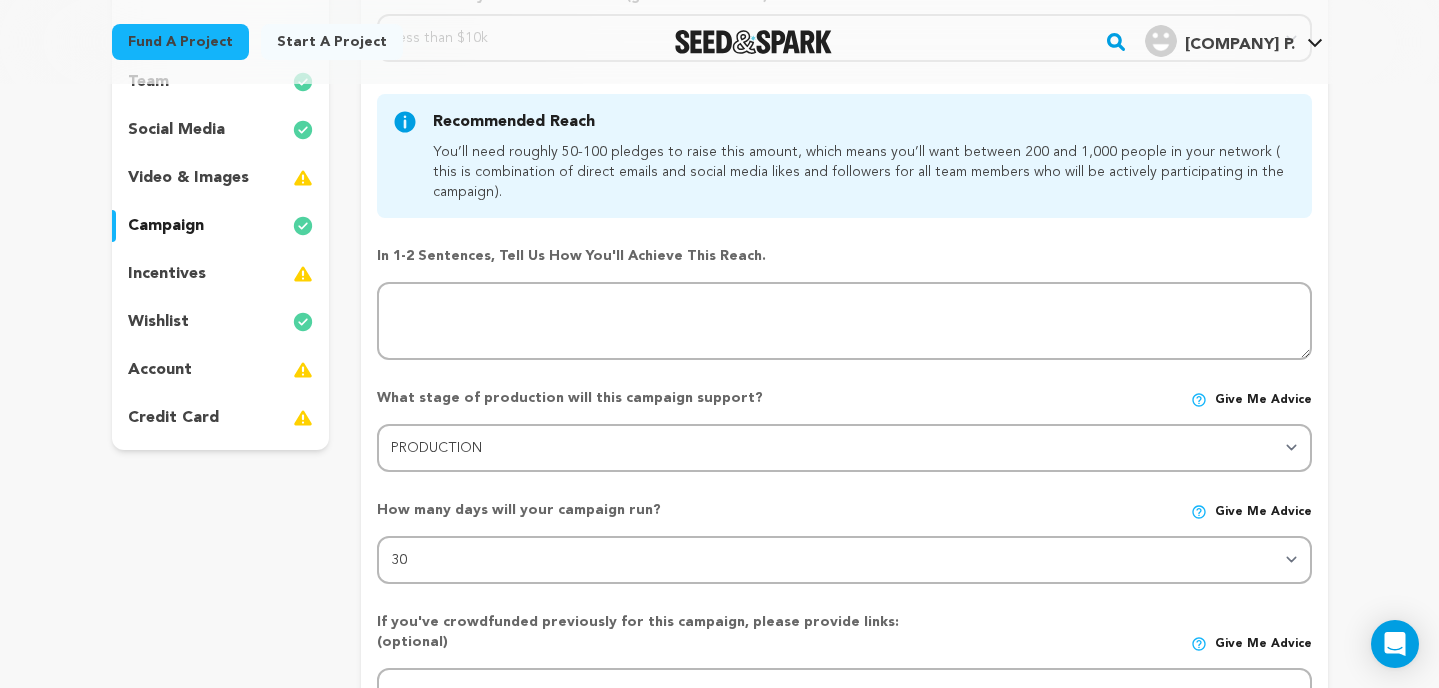 click on "wishlist" at bounding box center (158, 322) 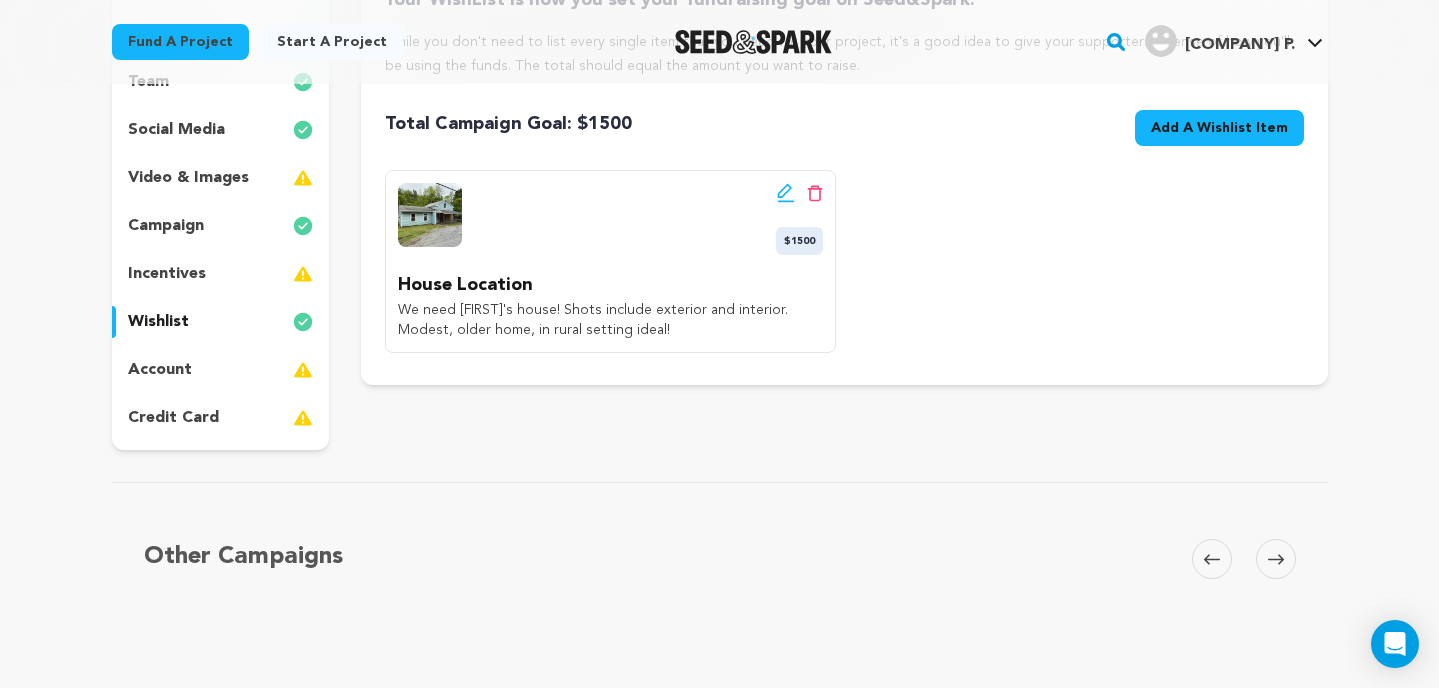 click on "account" at bounding box center [160, 370] 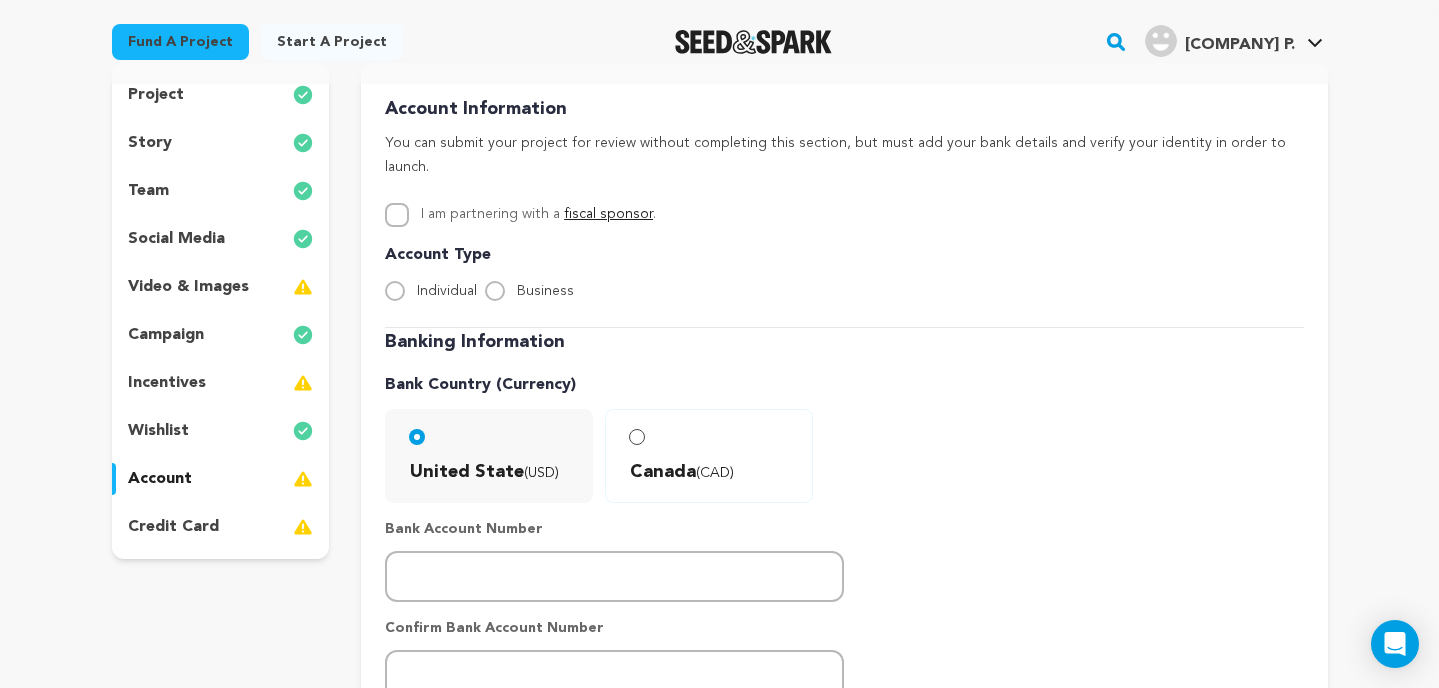 scroll, scrollTop: 188, scrollLeft: 0, axis: vertical 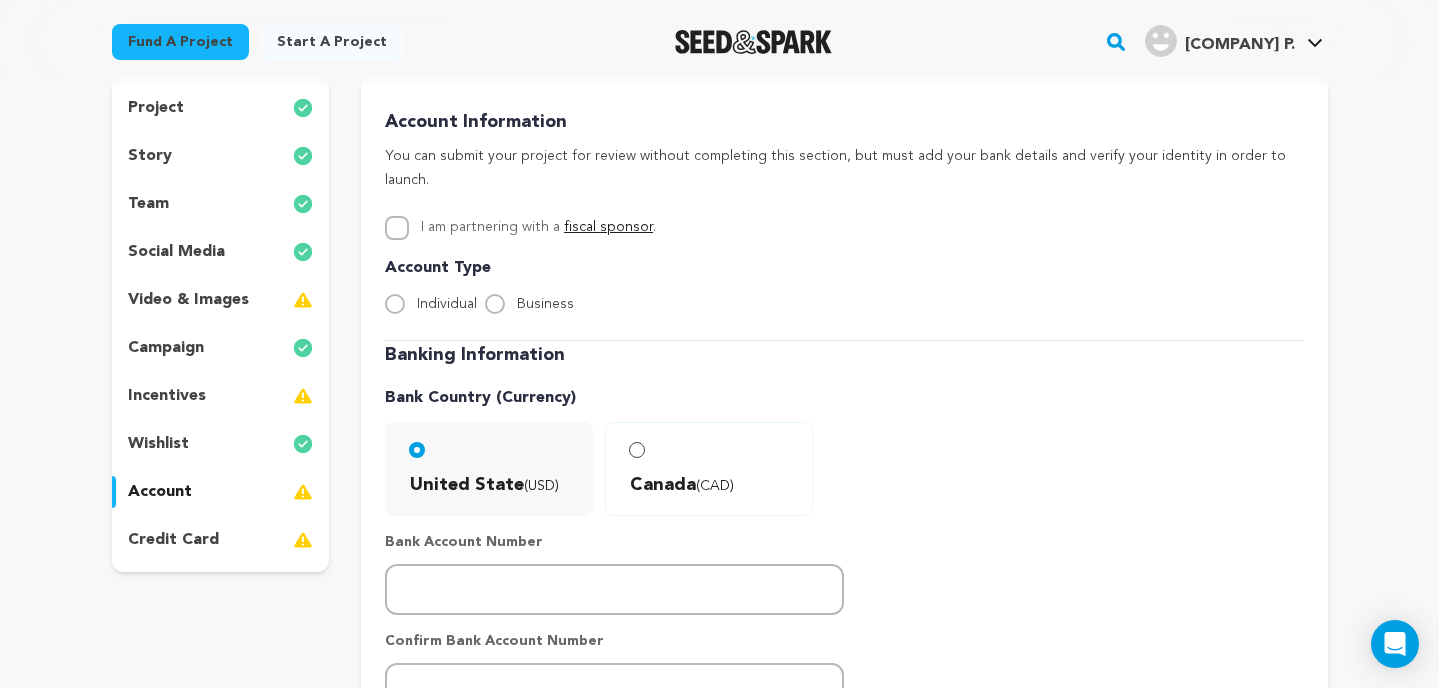click on "video & images" at bounding box center (188, 300) 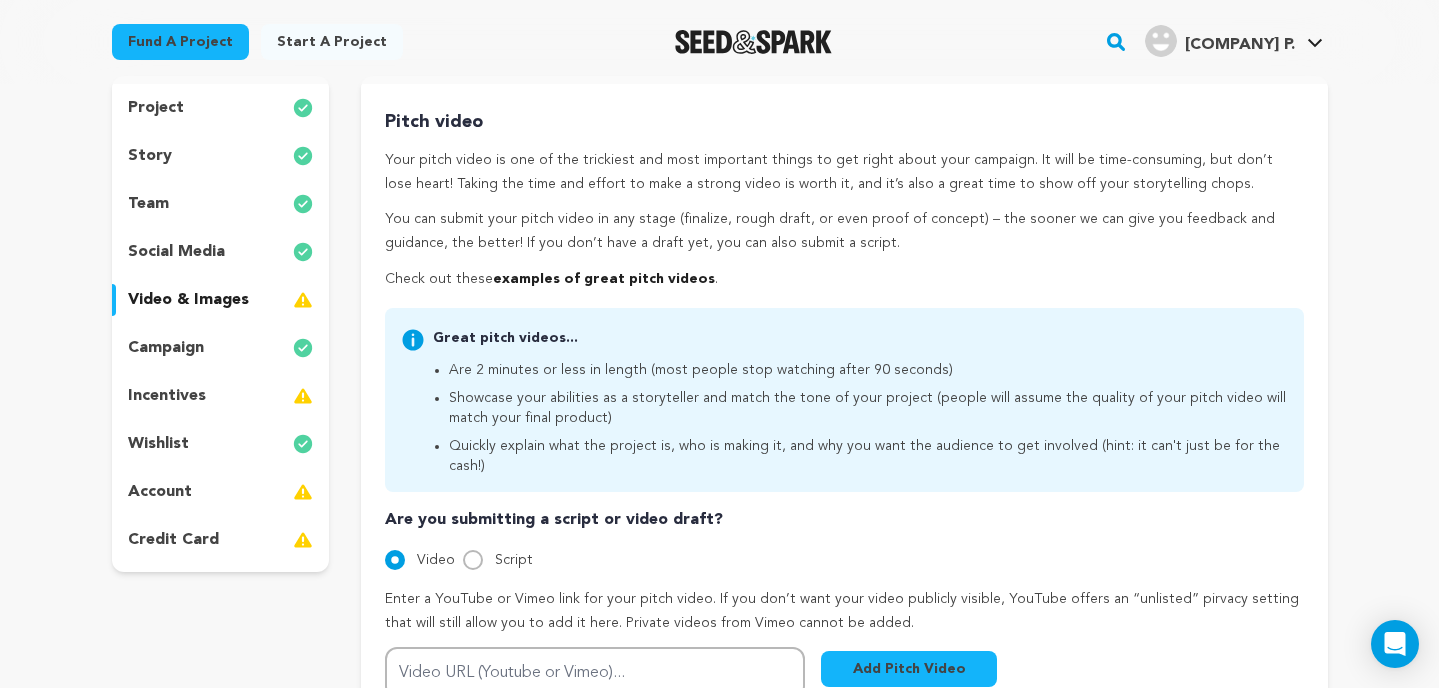 click on "social media" at bounding box center [221, 252] 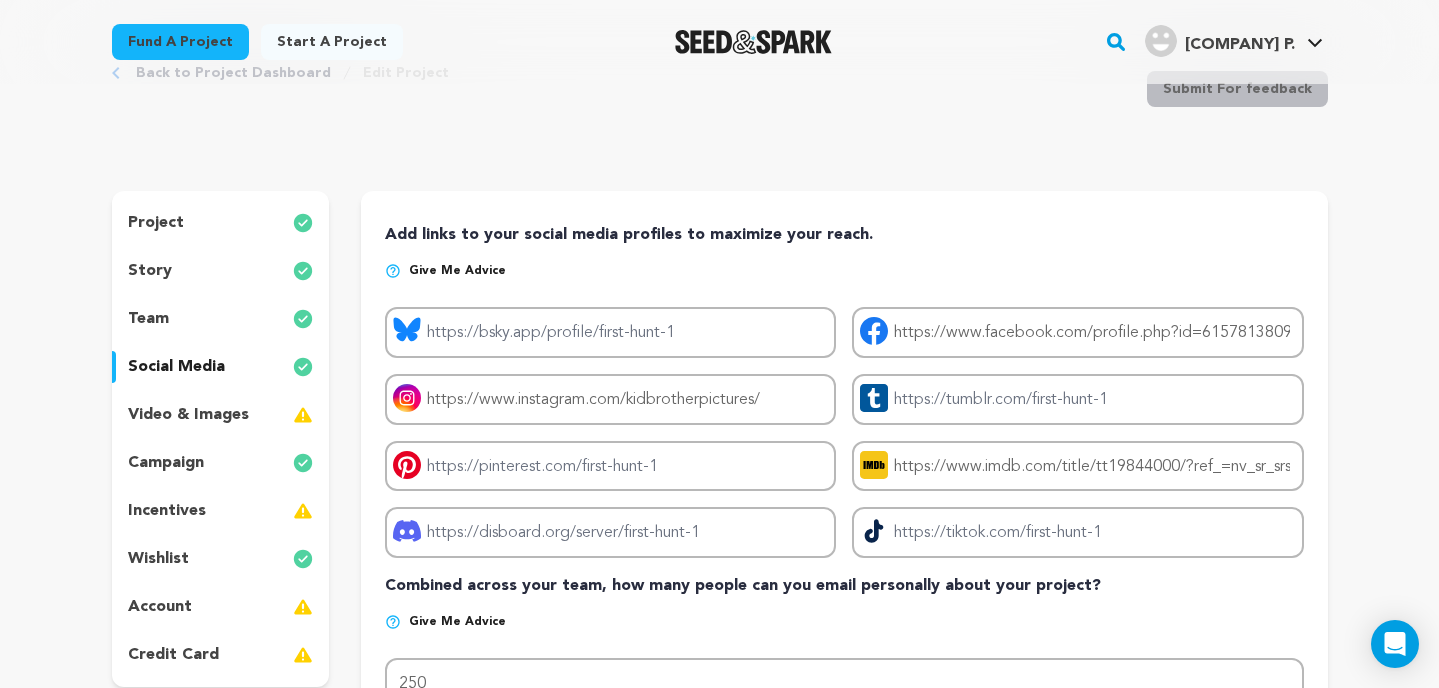 scroll, scrollTop: 0, scrollLeft: 0, axis: both 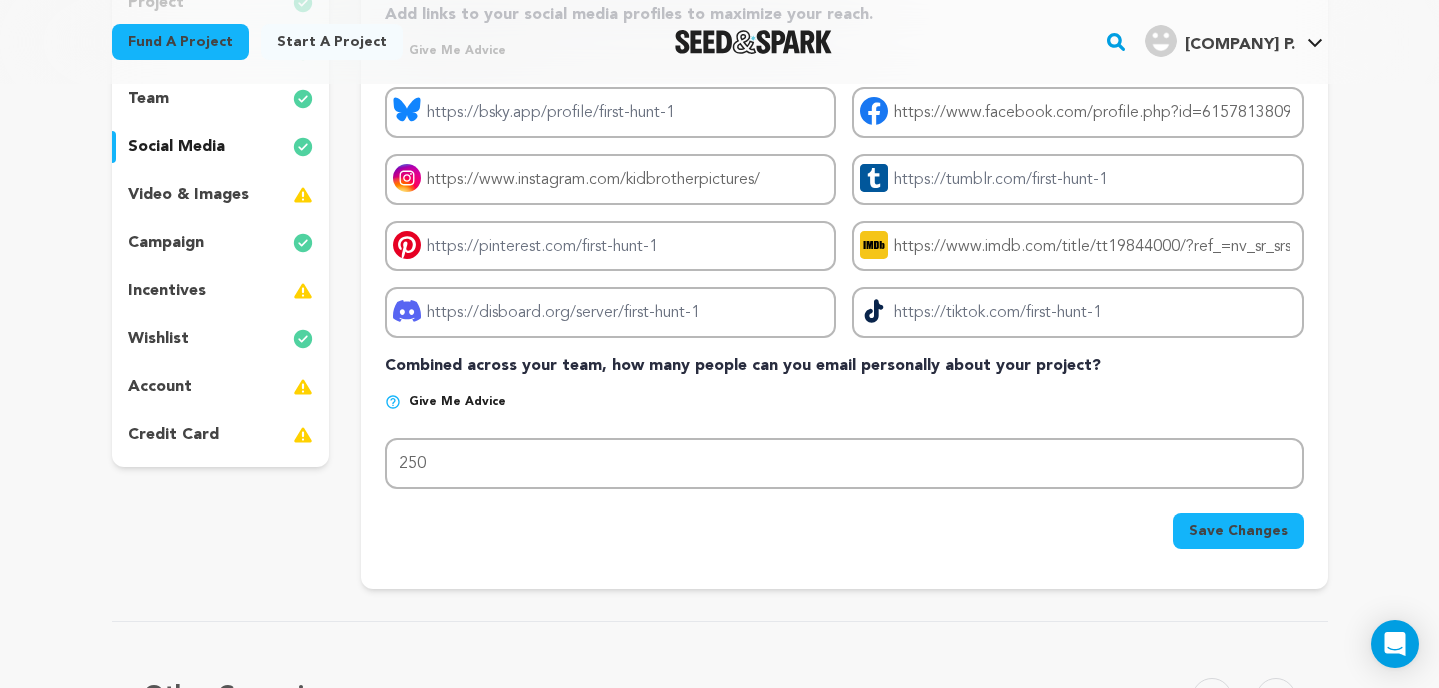 click on "video & images" at bounding box center [188, 195] 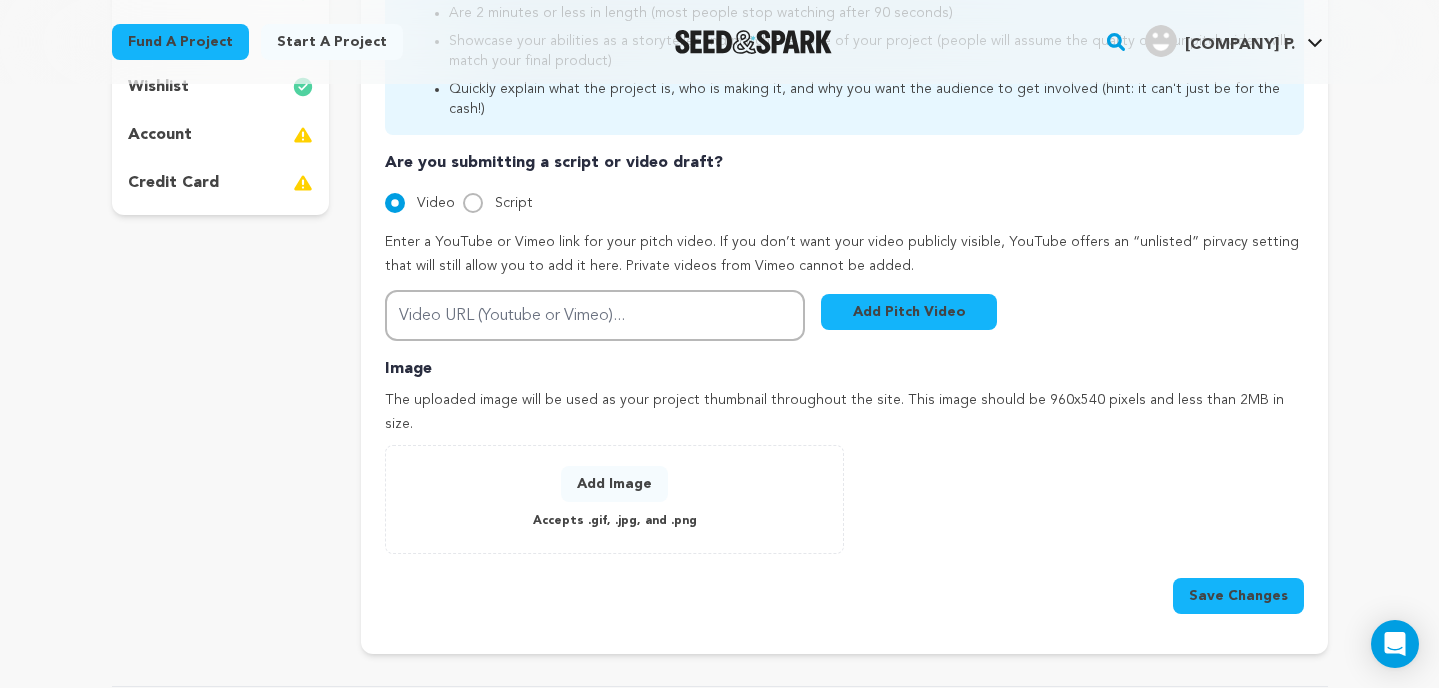 scroll, scrollTop: 549, scrollLeft: 0, axis: vertical 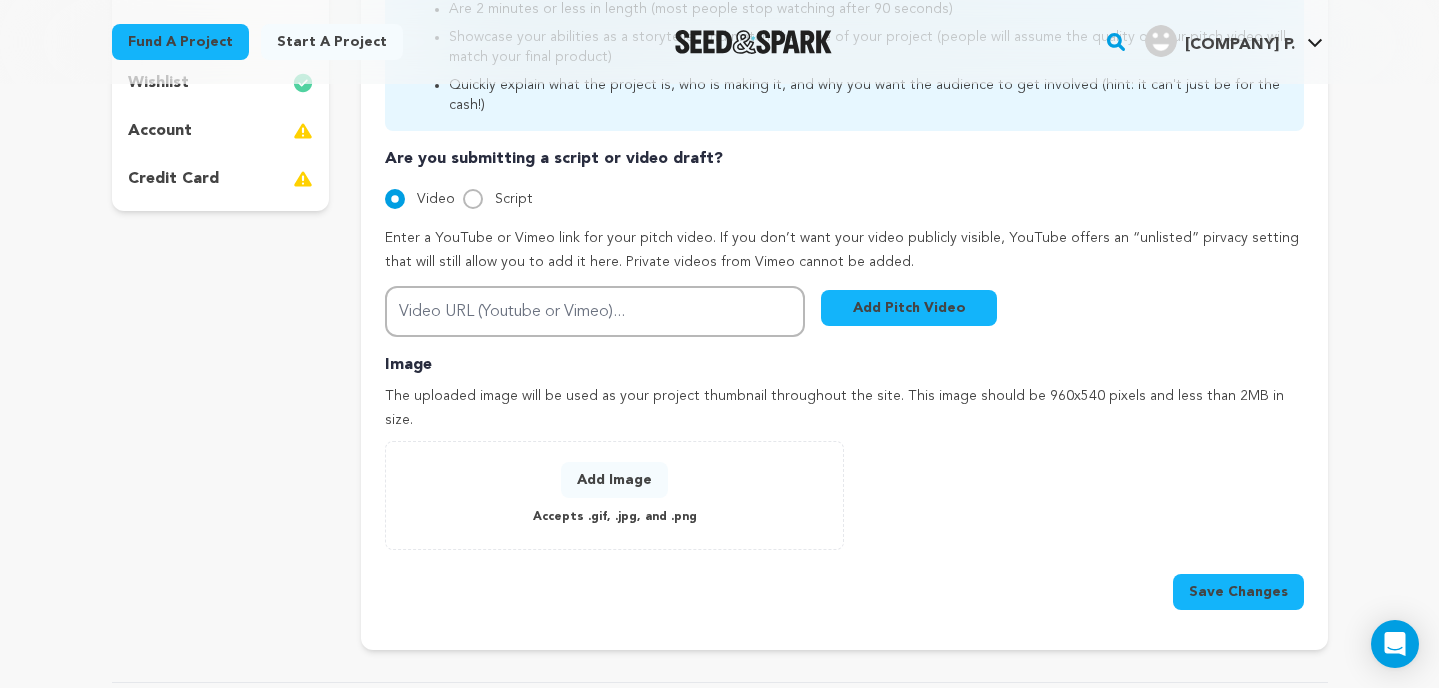 click on "Save Changes" at bounding box center (1238, 592) 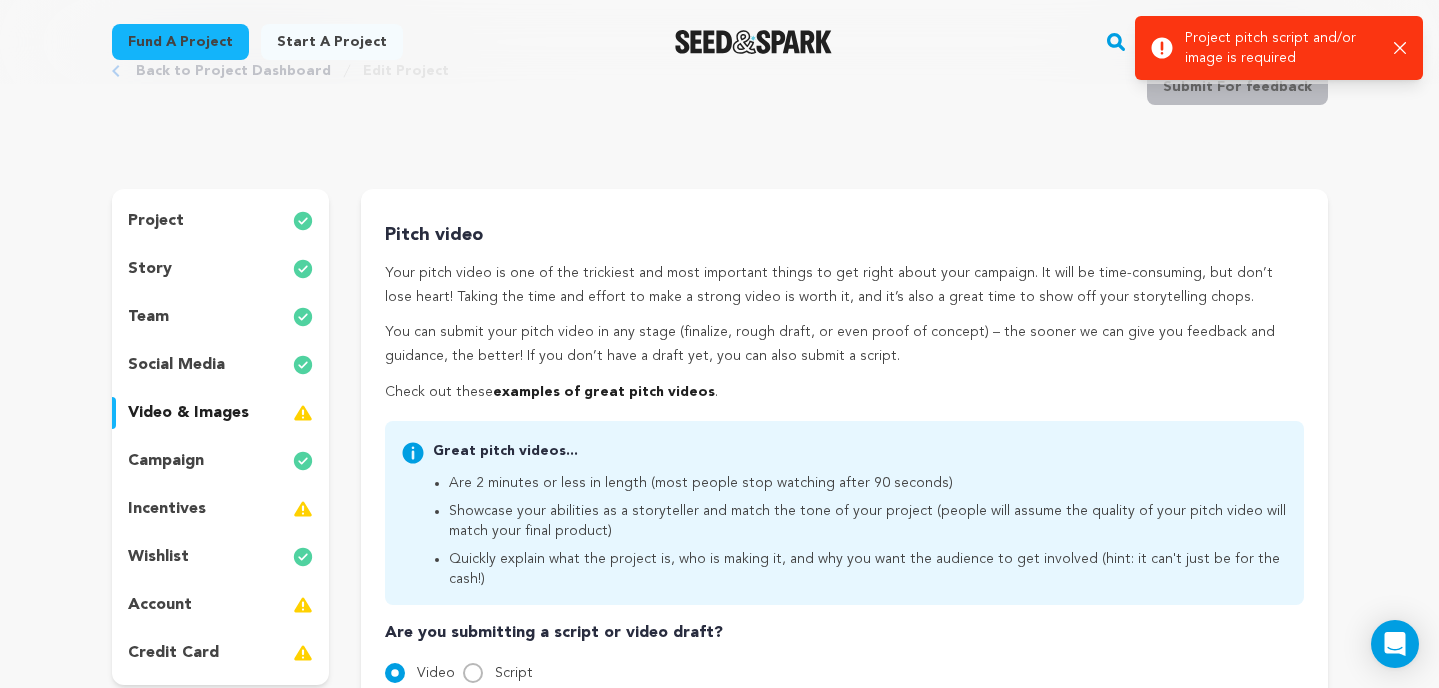 scroll, scrollTop: 0, scrollLeft: 0, axis: both 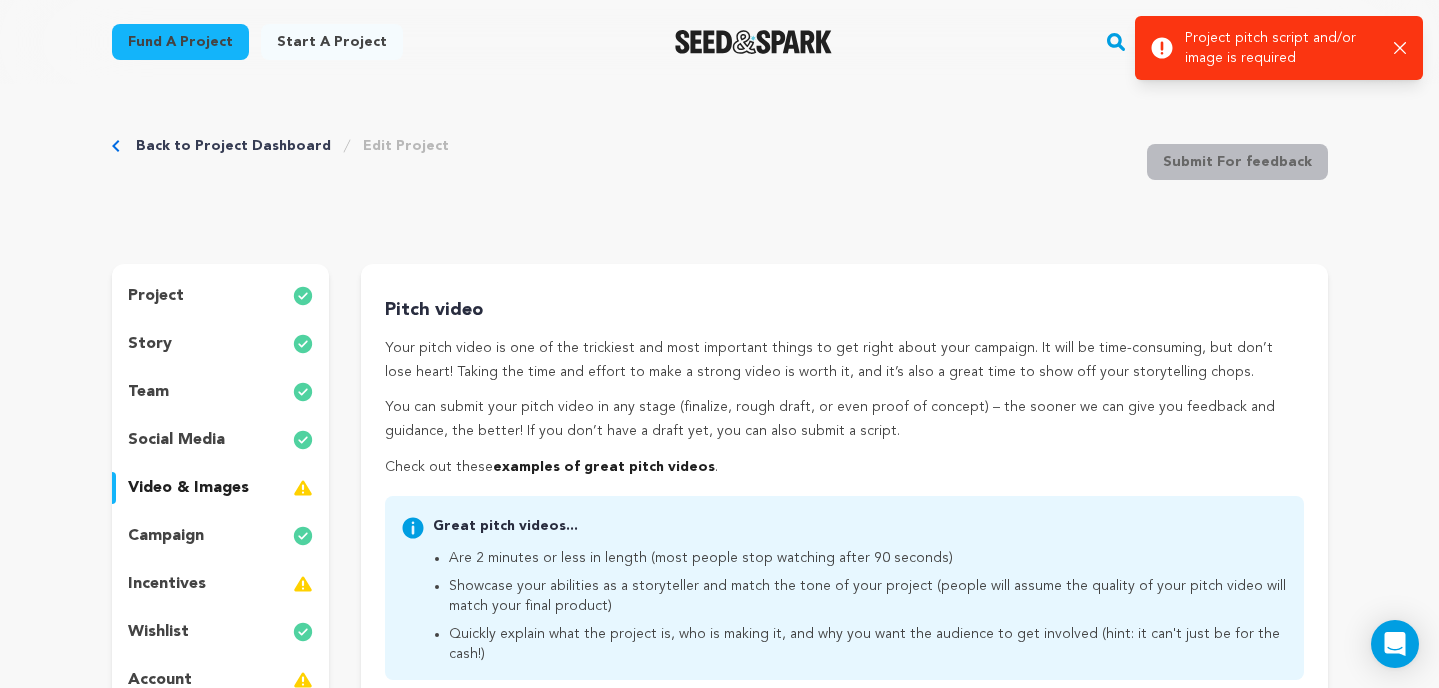 click 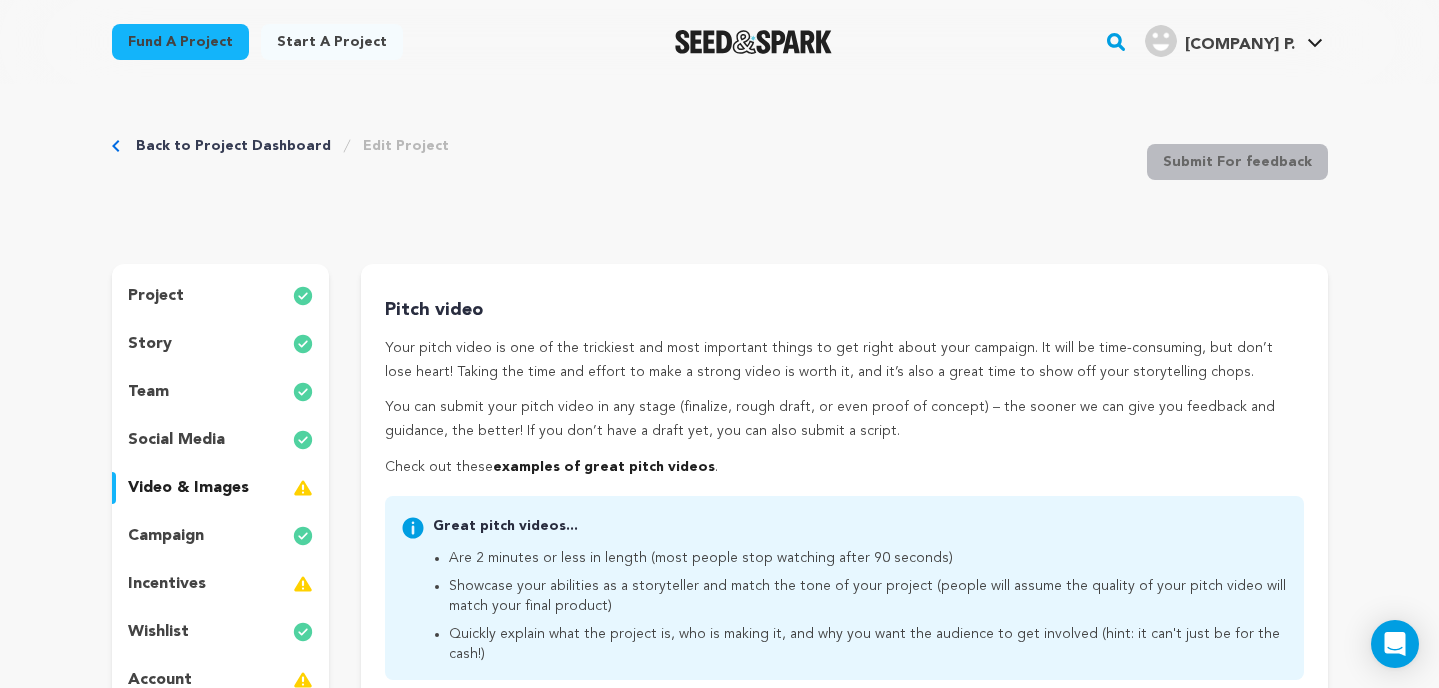 click on "Back to Project Dashboard
Edit Project
Submit For feedback
Submit For feedback" at bounding box center [720, 166] 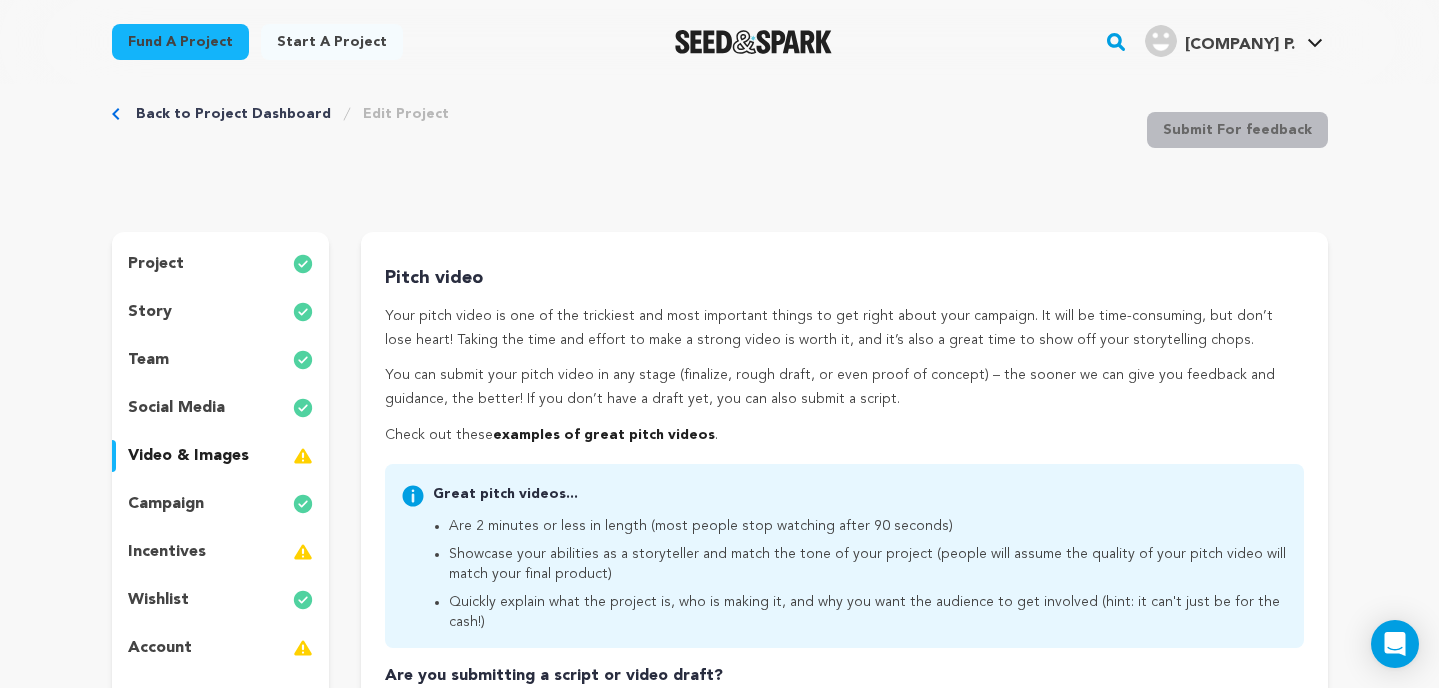 scroll, scrollTop: 0, scrollLeft: 0, axis: both 